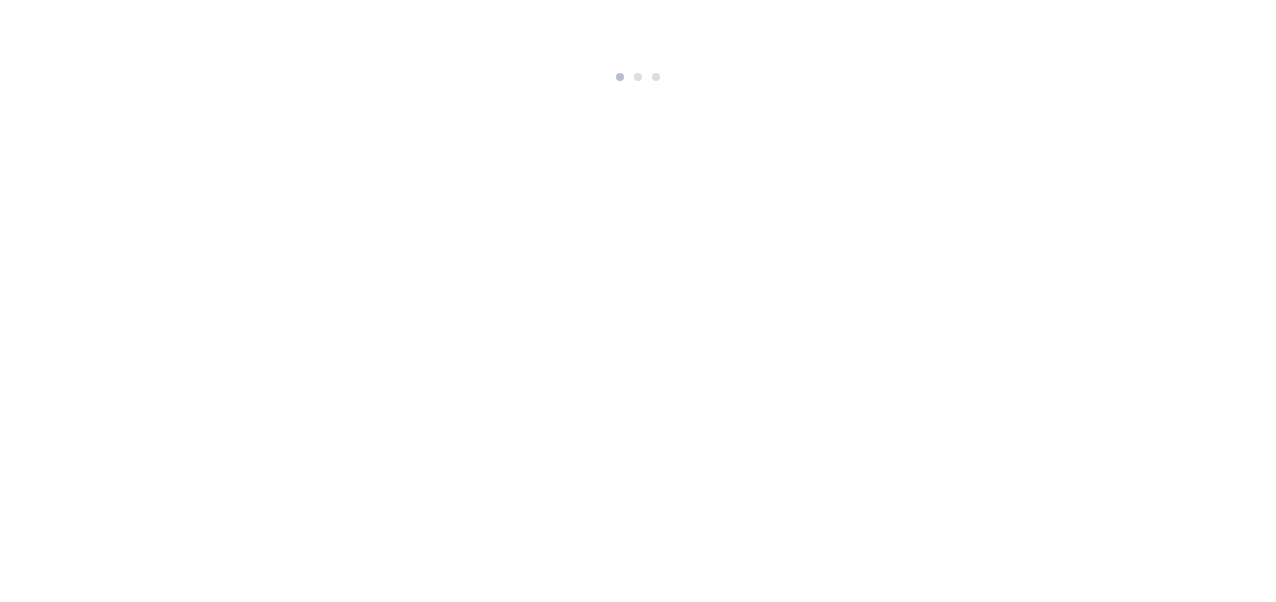 scroll, scrollTop: 0, scrollLeft: 0, axis: both 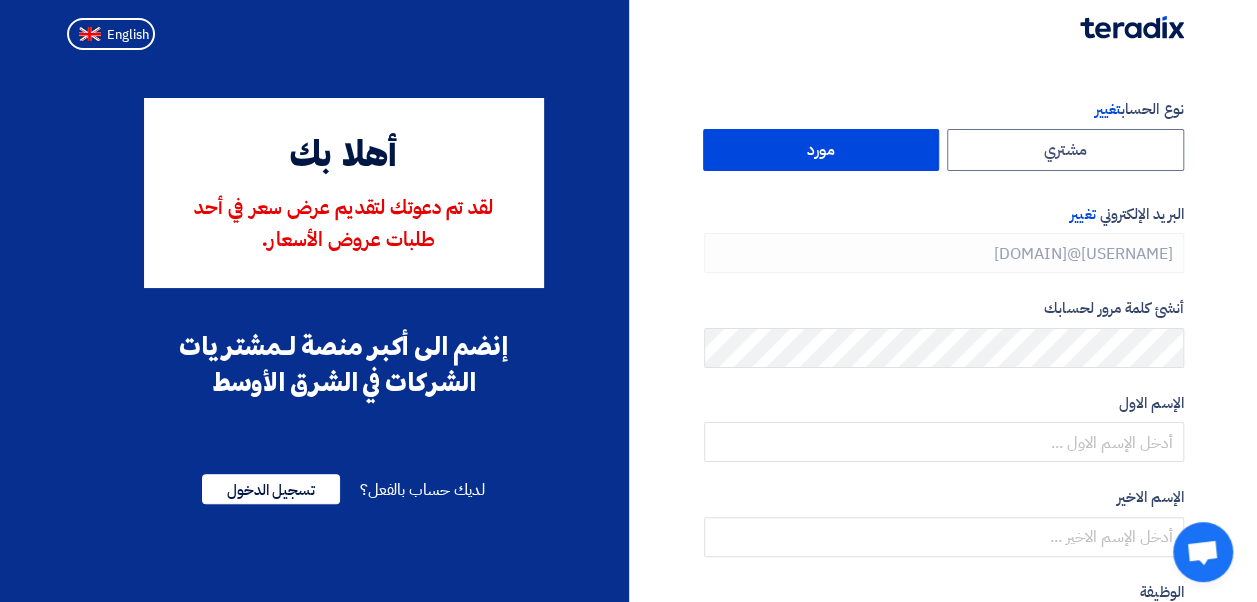 type on "+[COUNTRY] [PHONE]" 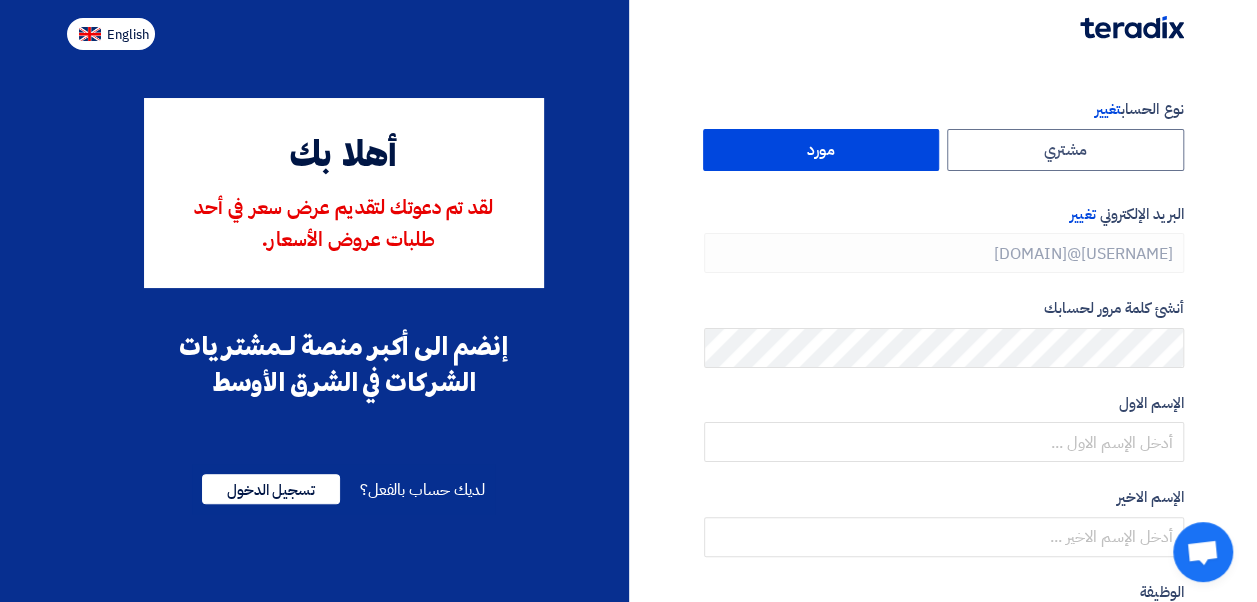 click on "English" 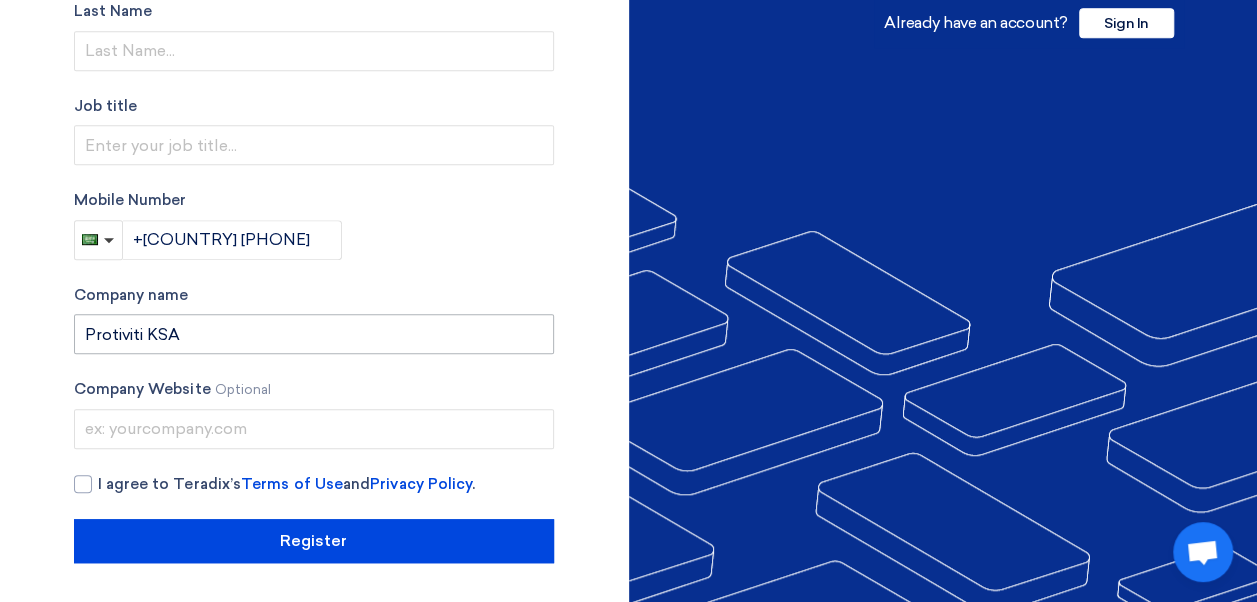 scroll, scrollTop: 0, scrollLeft: 0, axis: both 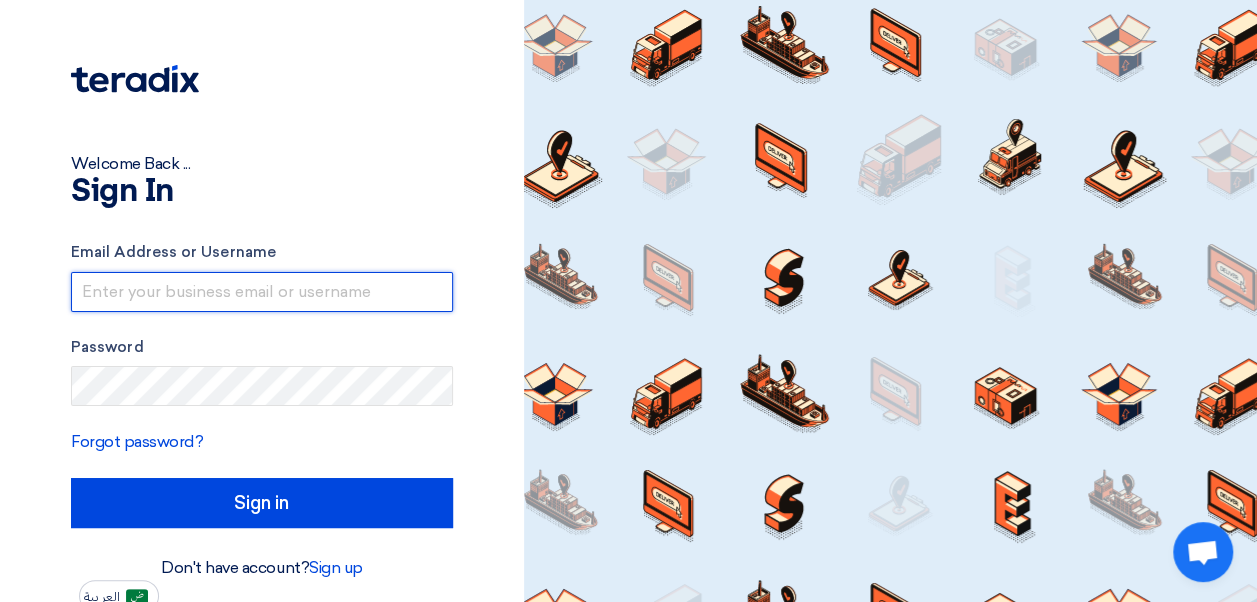 click at bounding box center (262, 292) 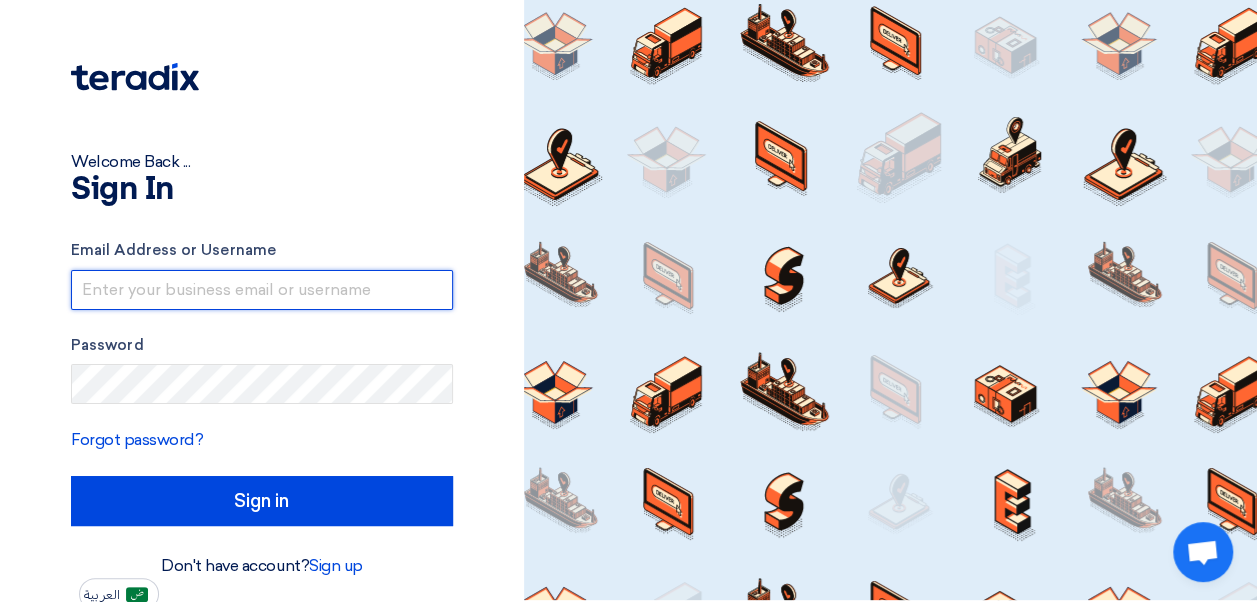 scroll, scrollTop: 0, scrollLeft: 0, axis: both 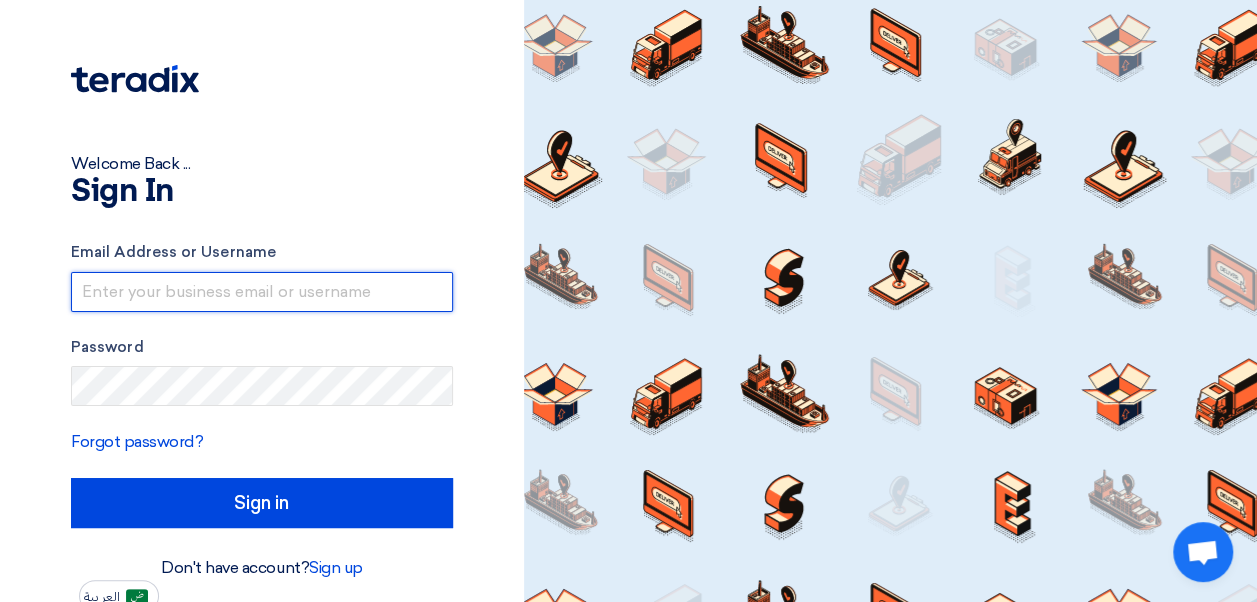click at bounding box center [262, 292] 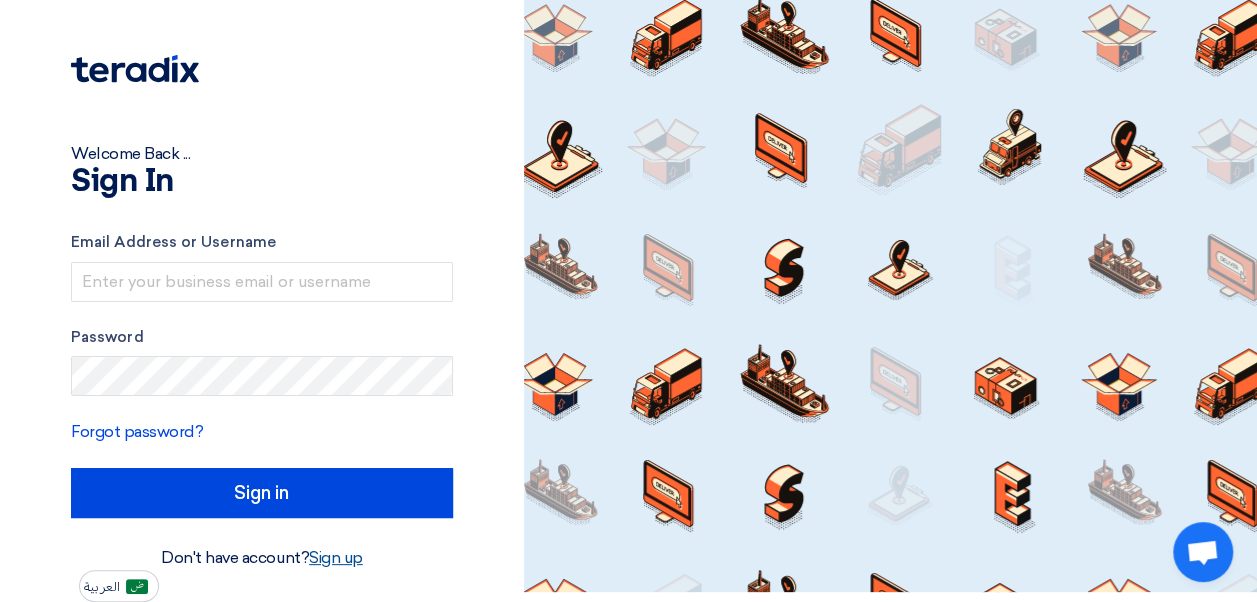 click on "Sign up" 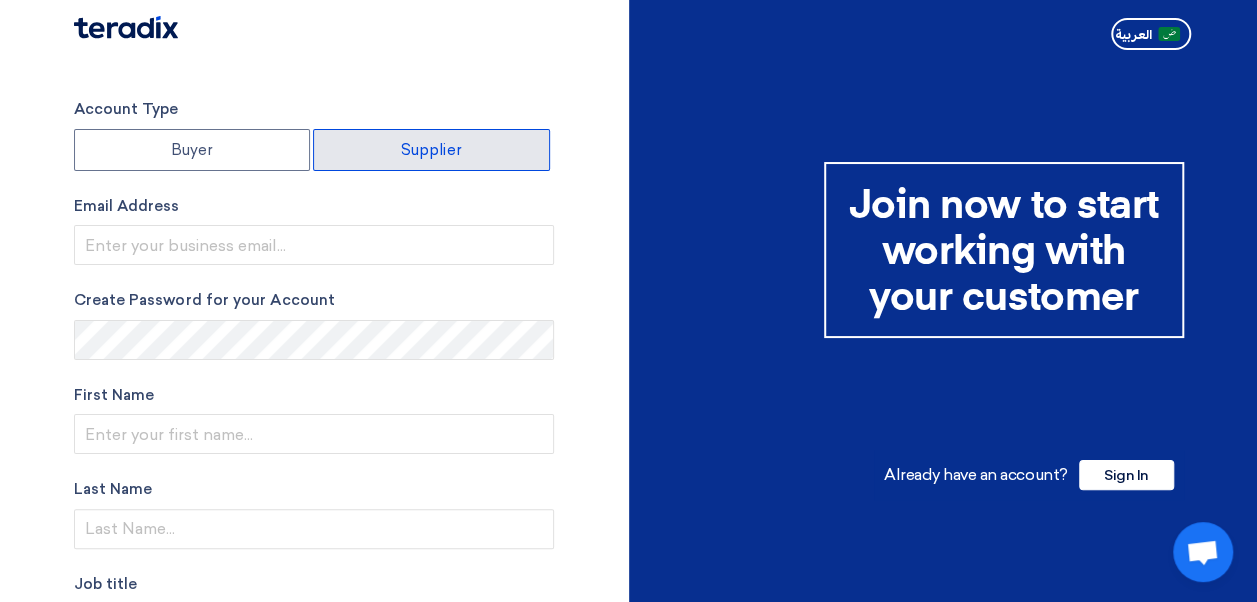 click on "Supplier" 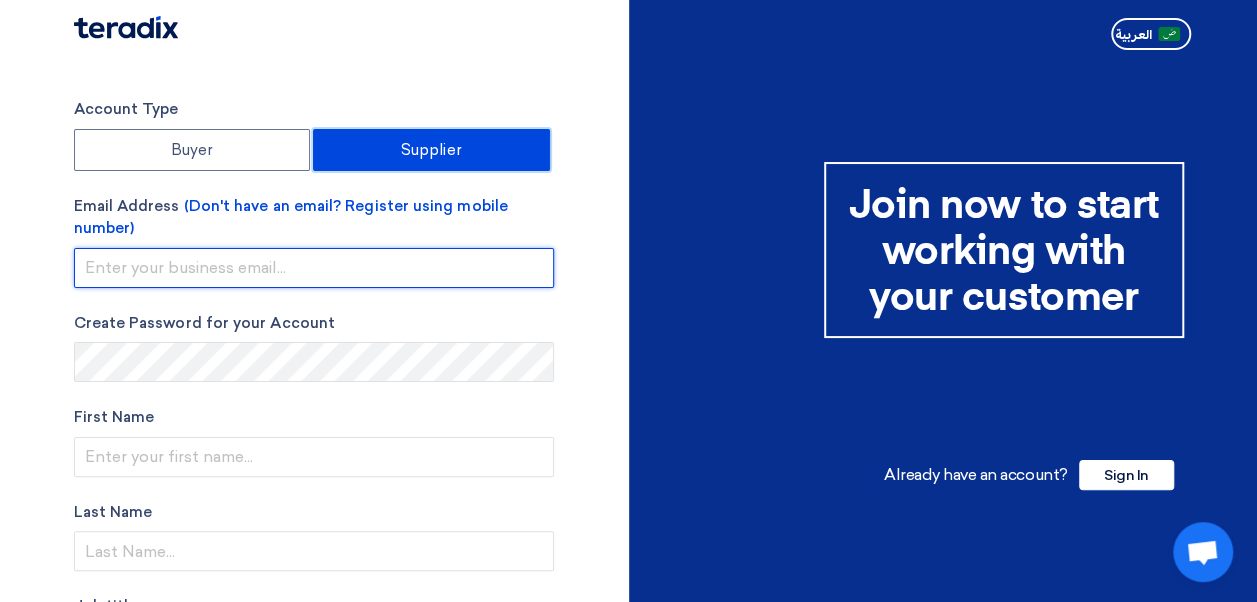 click at bounding box center (314, 268) 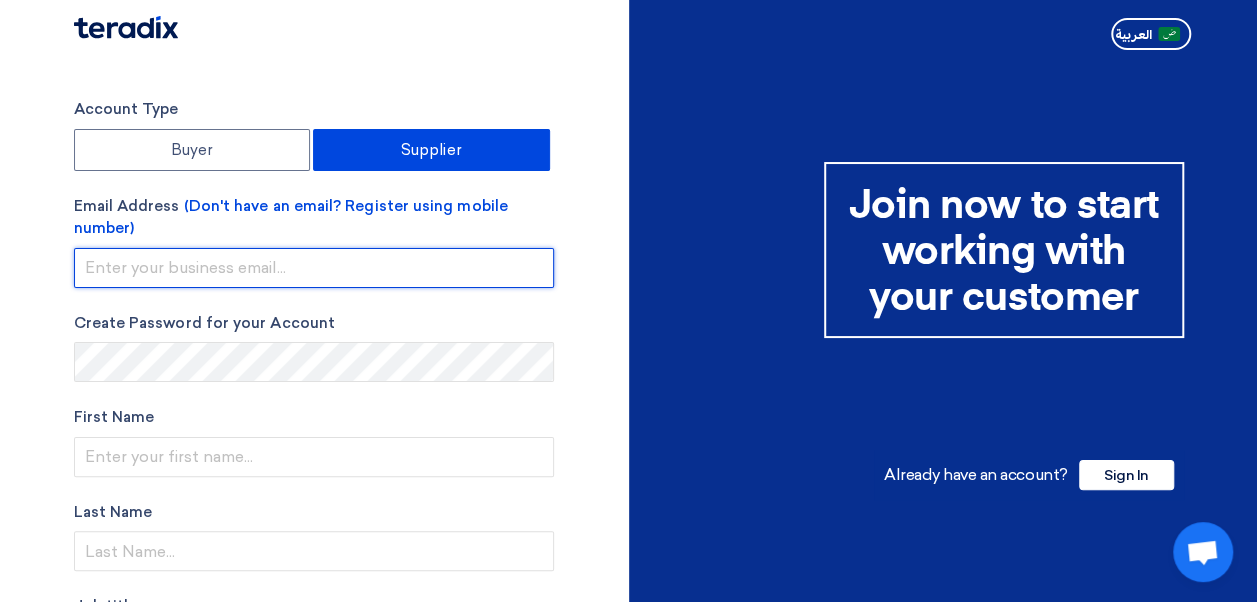 type on "protiviti.ksa@protivitiglobal.me" 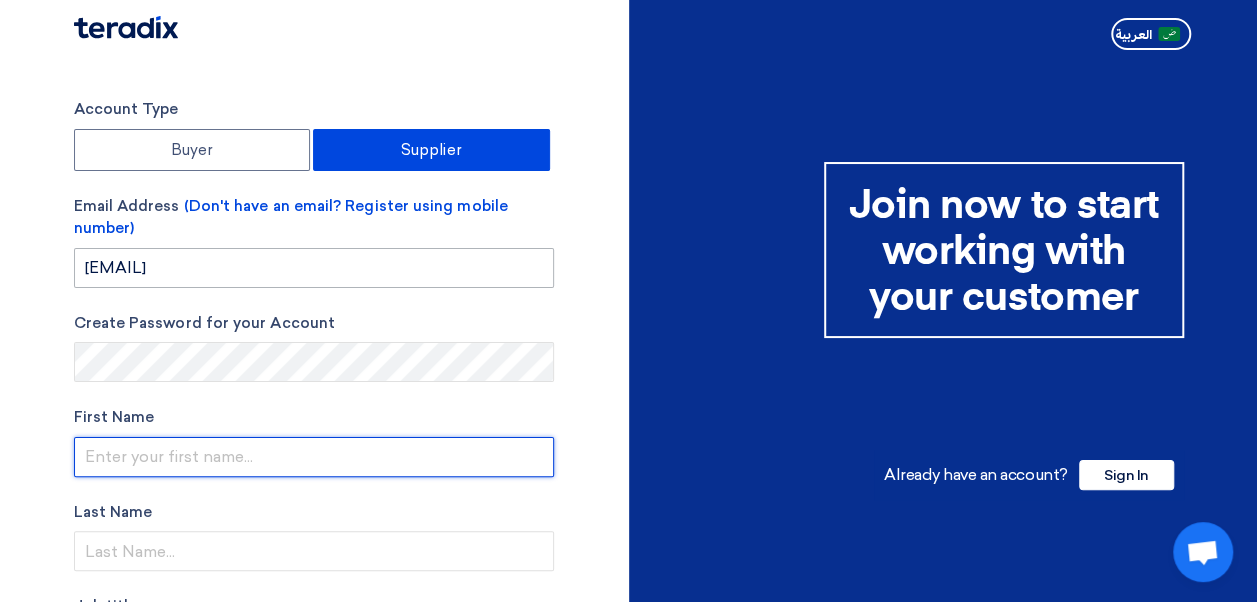 type on "Adnan" 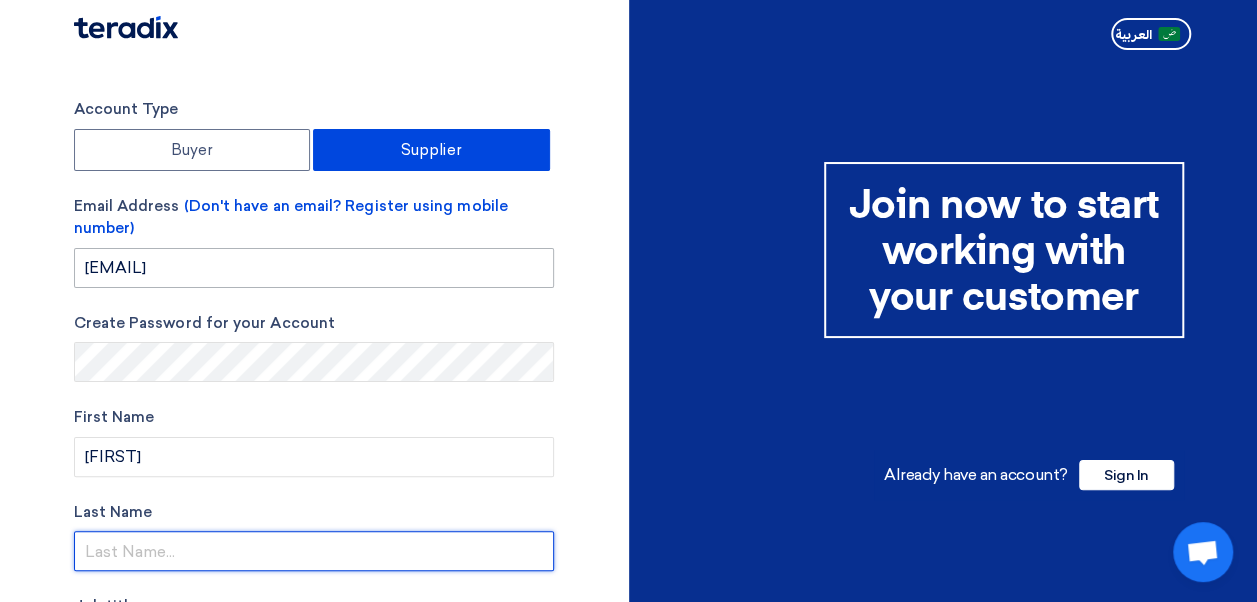 type on "Zakariya" 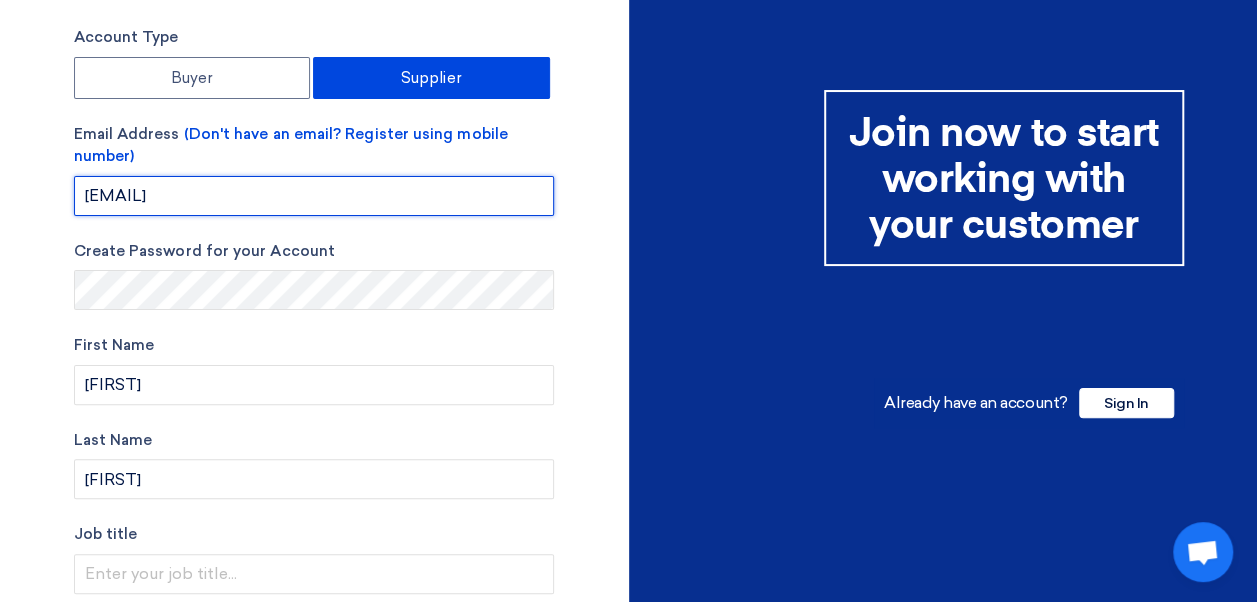 scroll, scrollTop: 100, scrollLeft: 0, axis: vertical 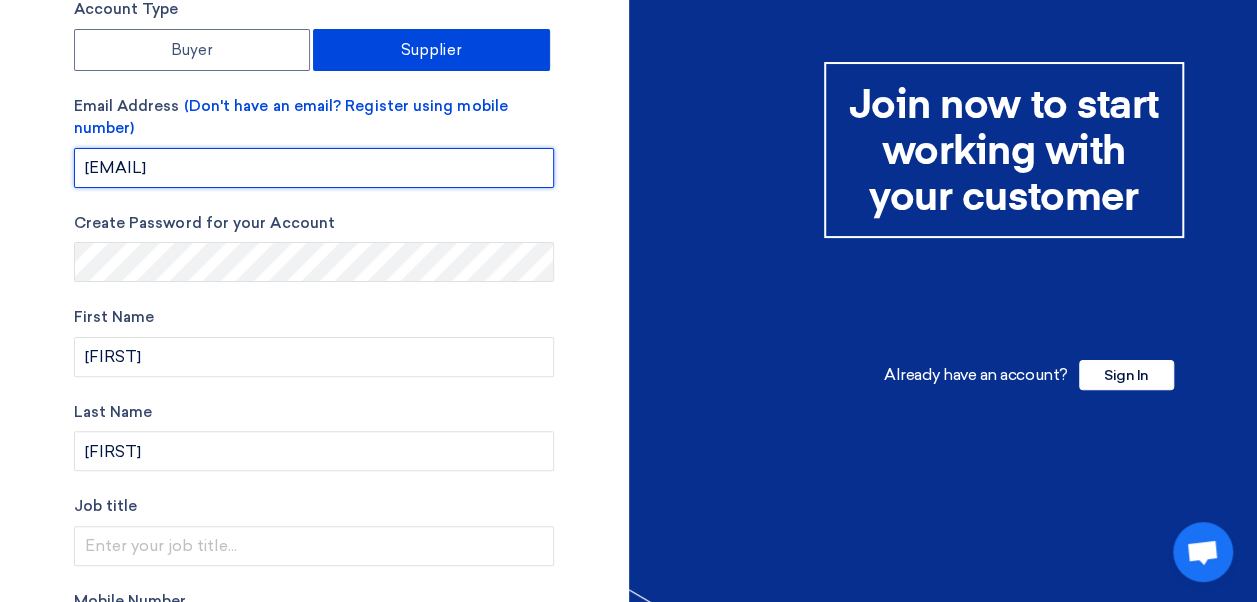 click on "protiviti.ksa@protivitiglobal.me" at bounding box center [314, 168] 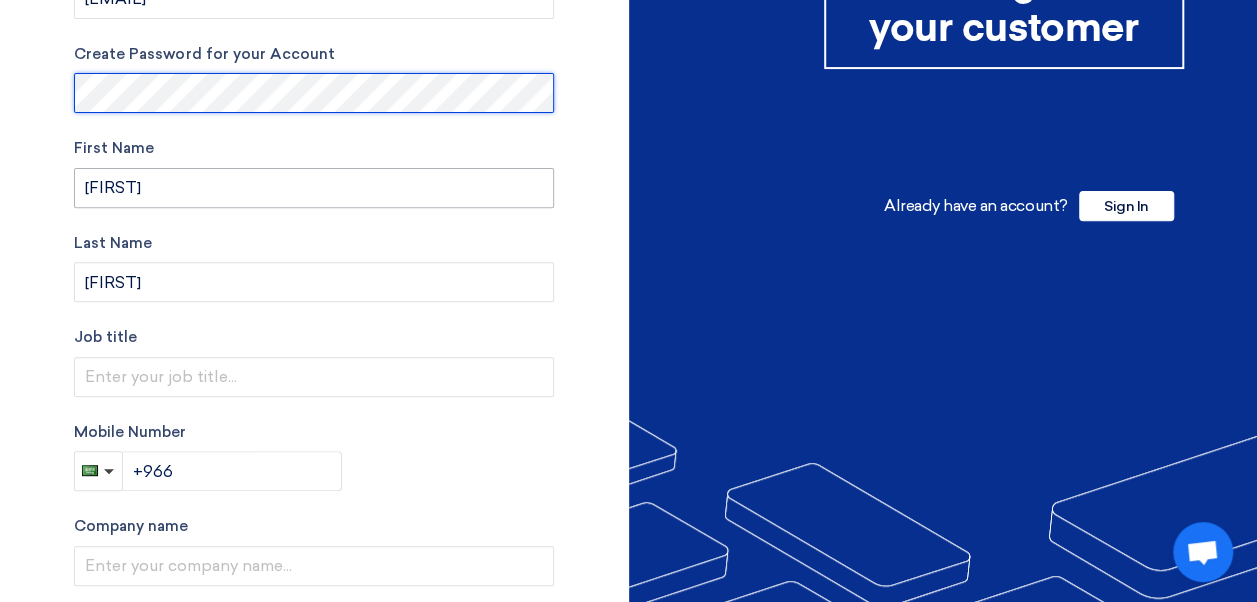 scroll, scrollTop: 300, scrollLeft: 0, axis: vertical 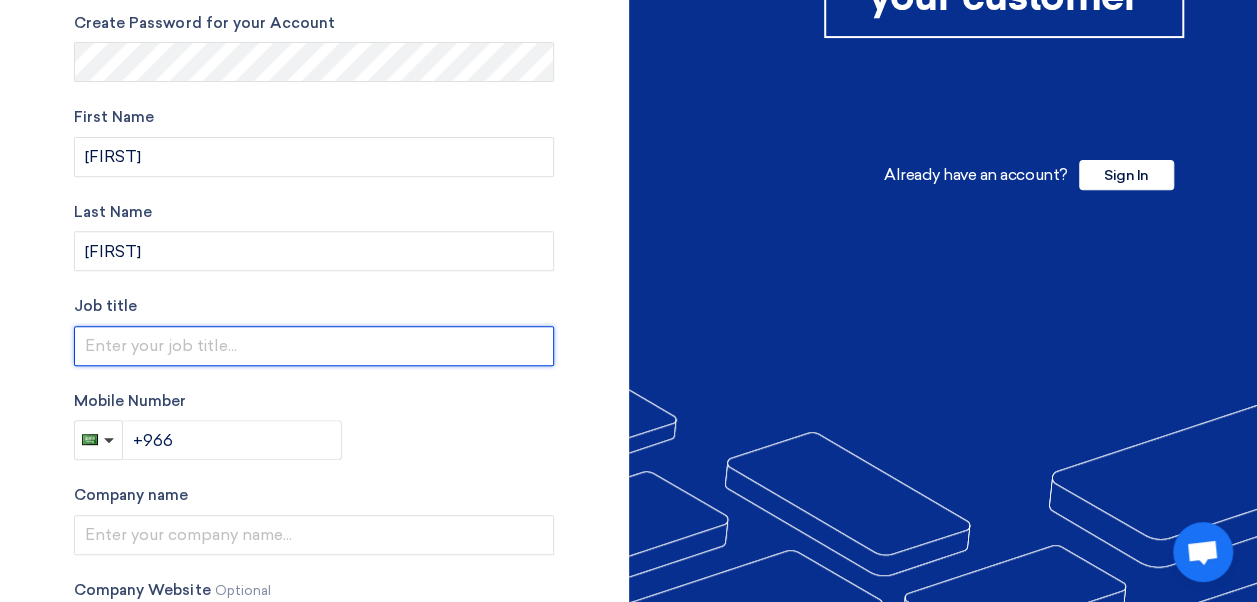 click at bounding box center [314, 346] 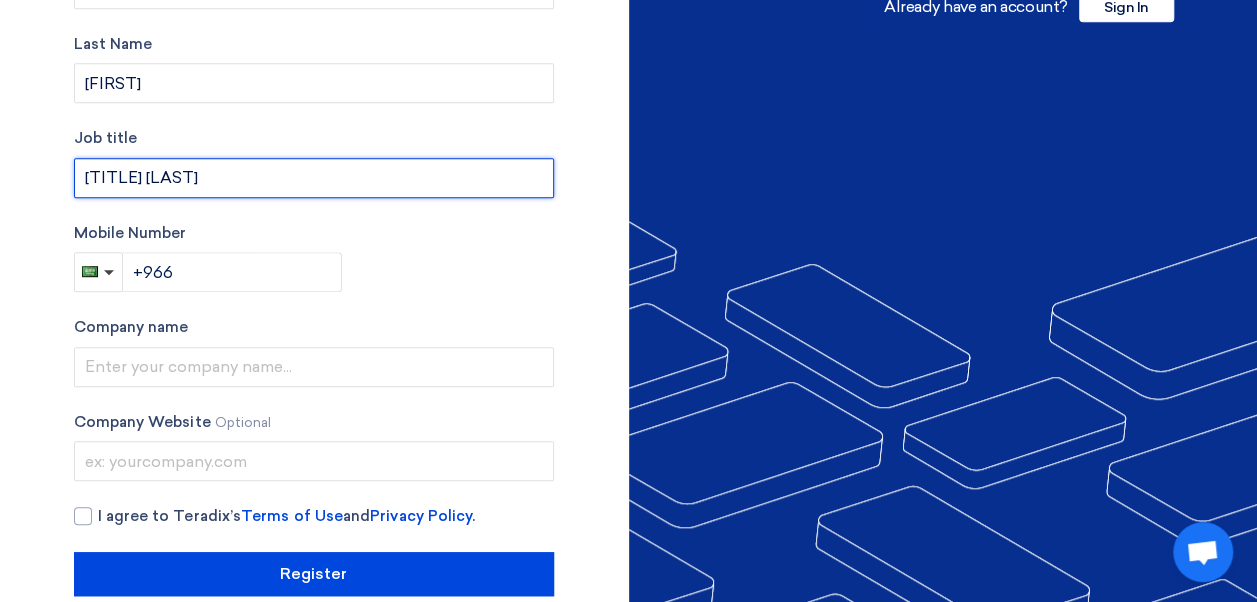 scroll, scrollTop: 500, scrollLeft: 0, axis: vertical 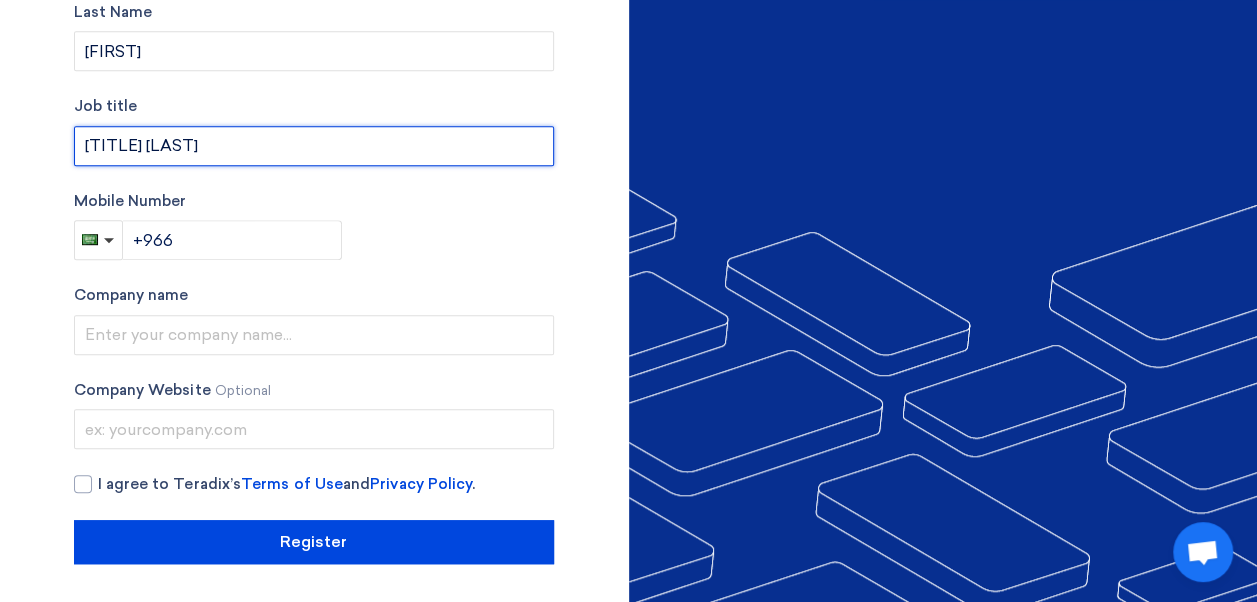 type on "Country Managing Director" 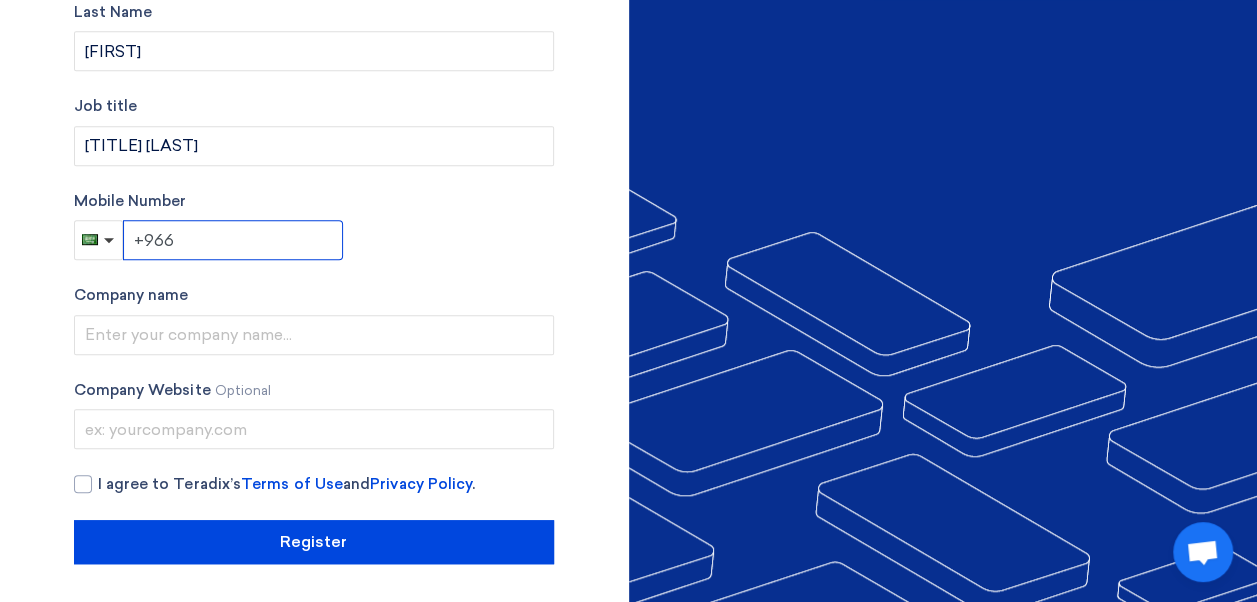 click on "+966" 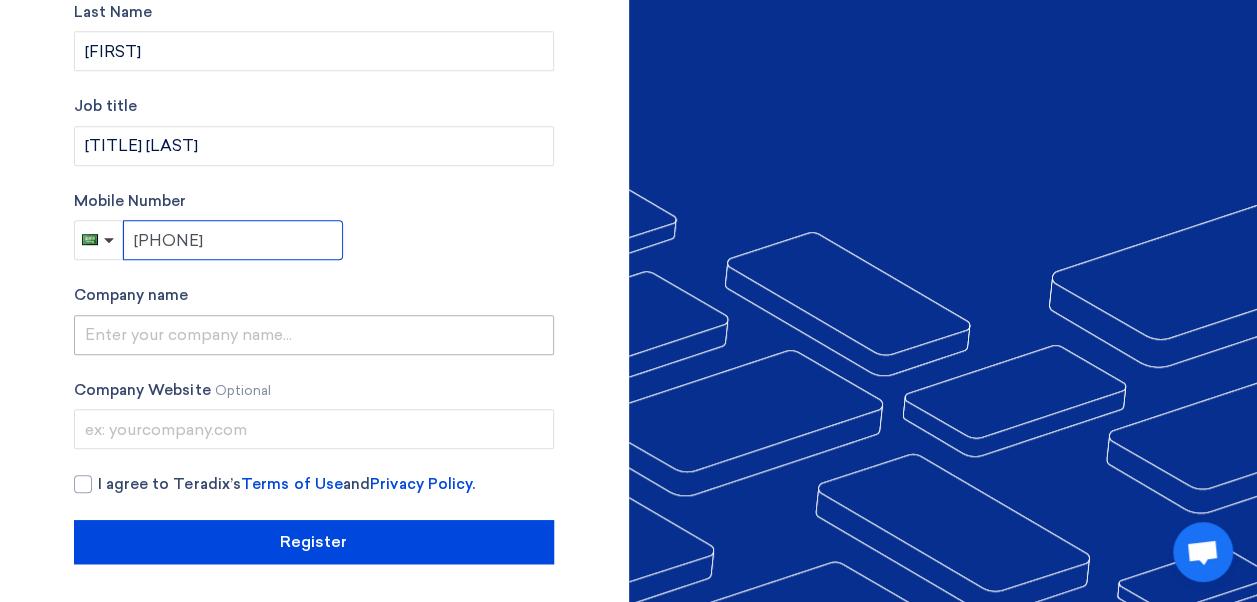 type on "+966 507404384" 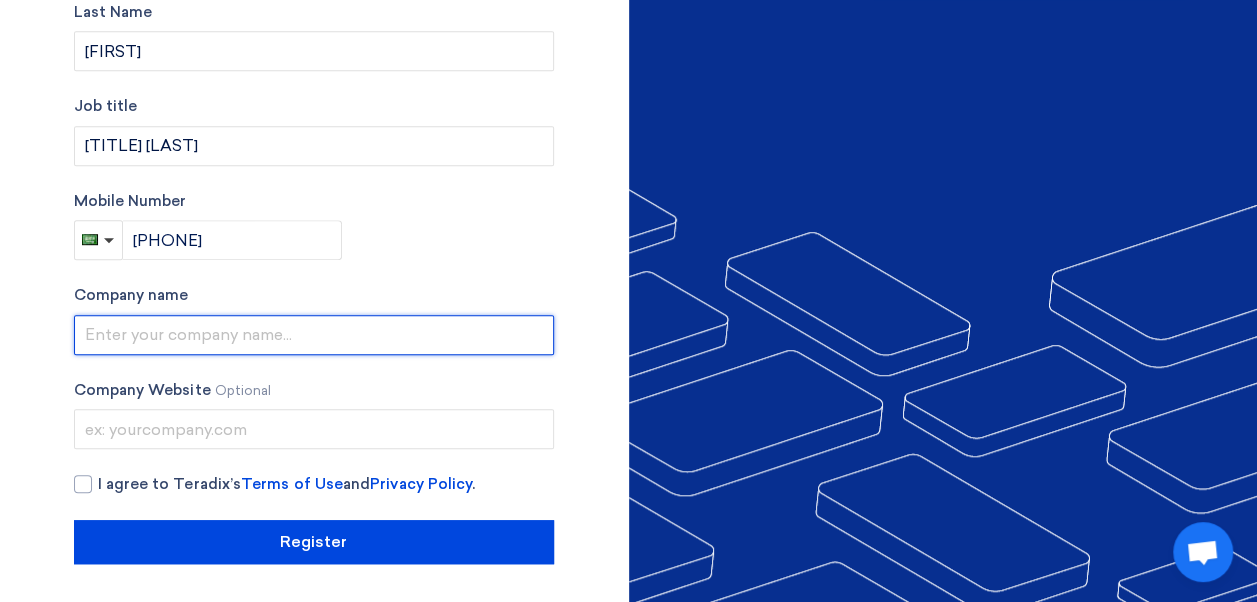 click at bounding box center [314, 335] 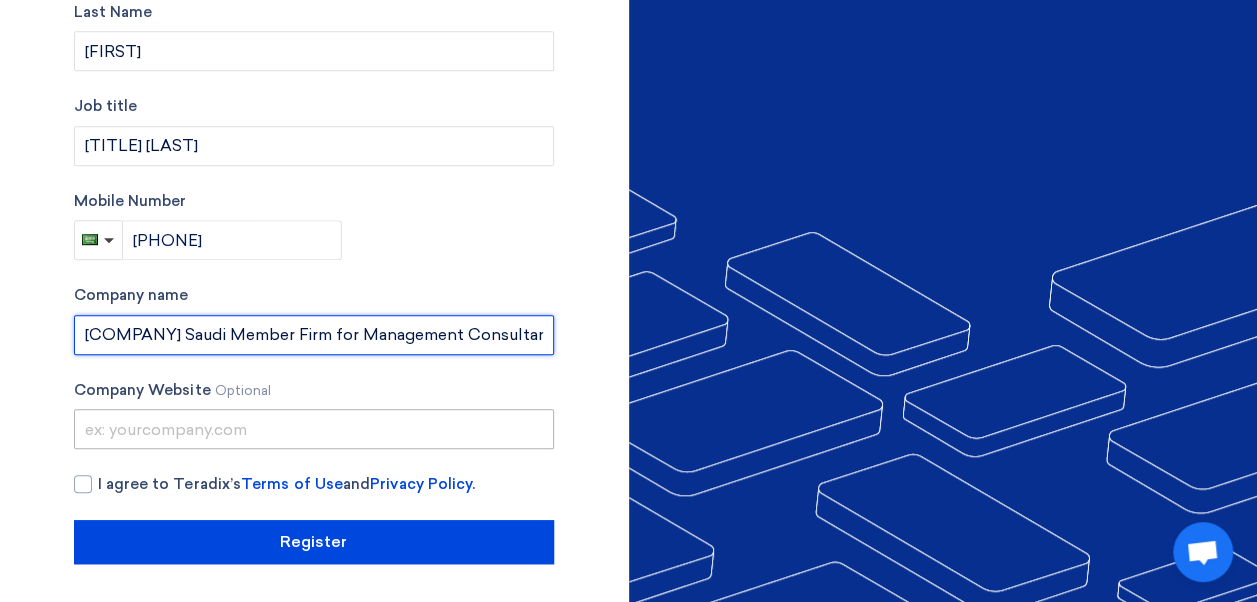 type on "[COUNTRY] Member Firm for Management Consultancy" 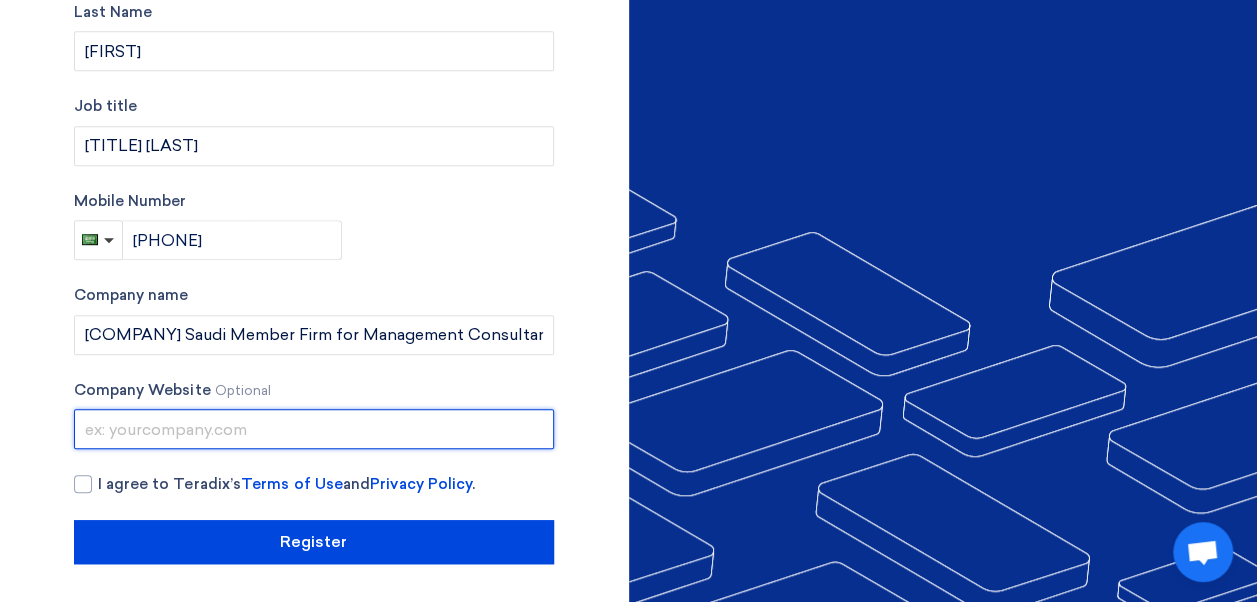 click at bounding box center (314, 429) 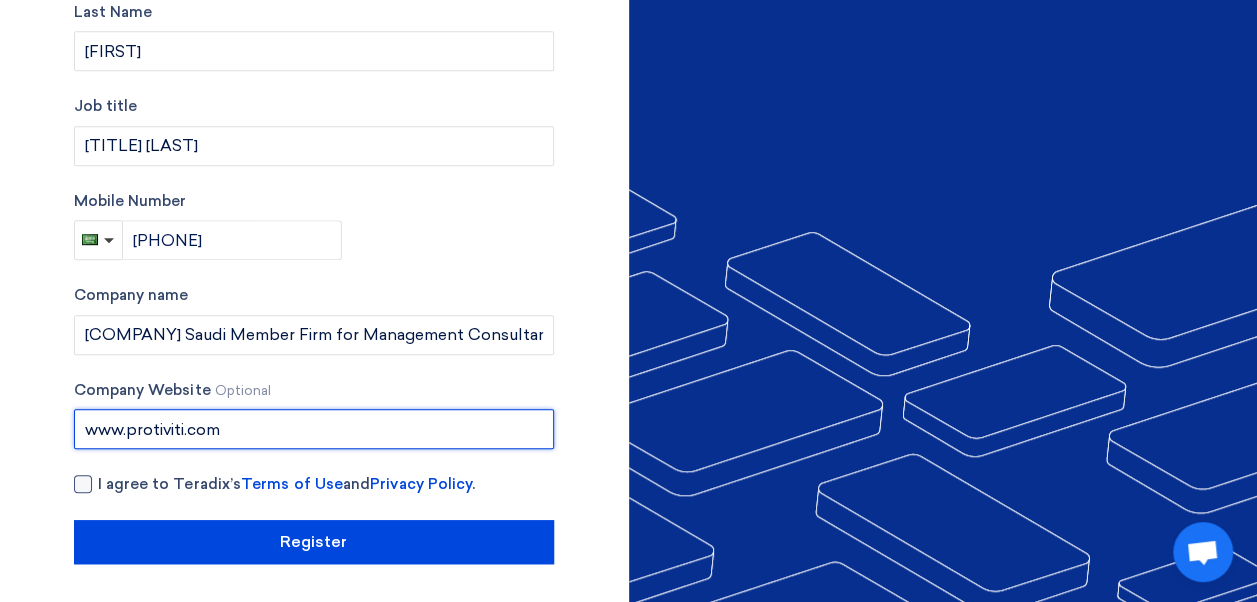 type on "www.protiviti.com" 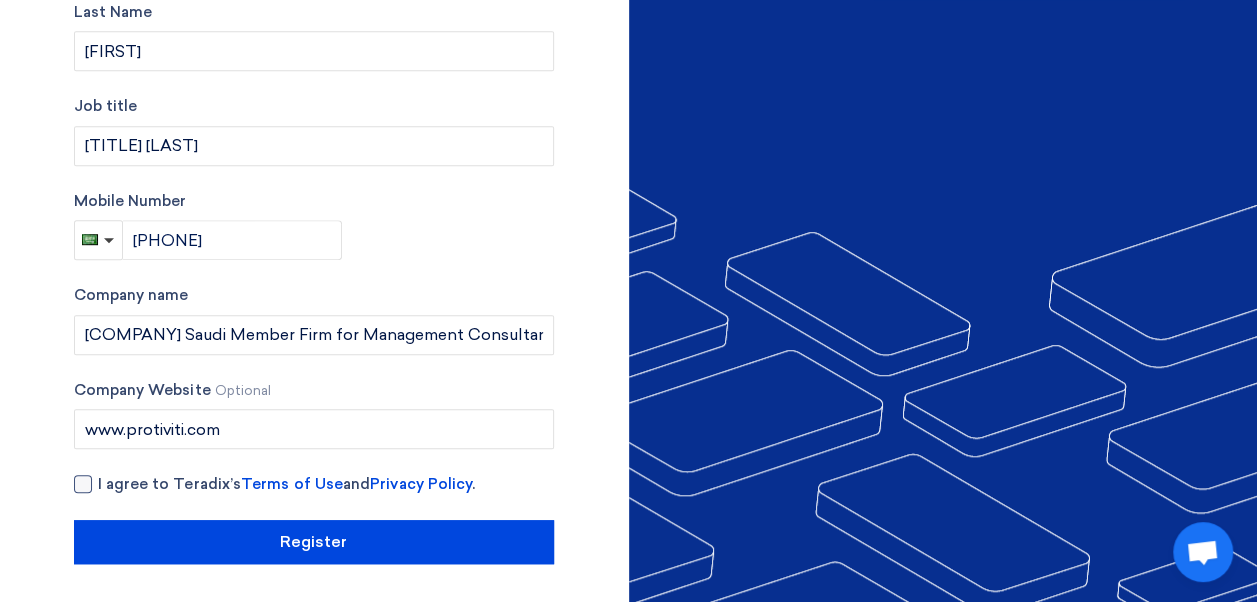 click 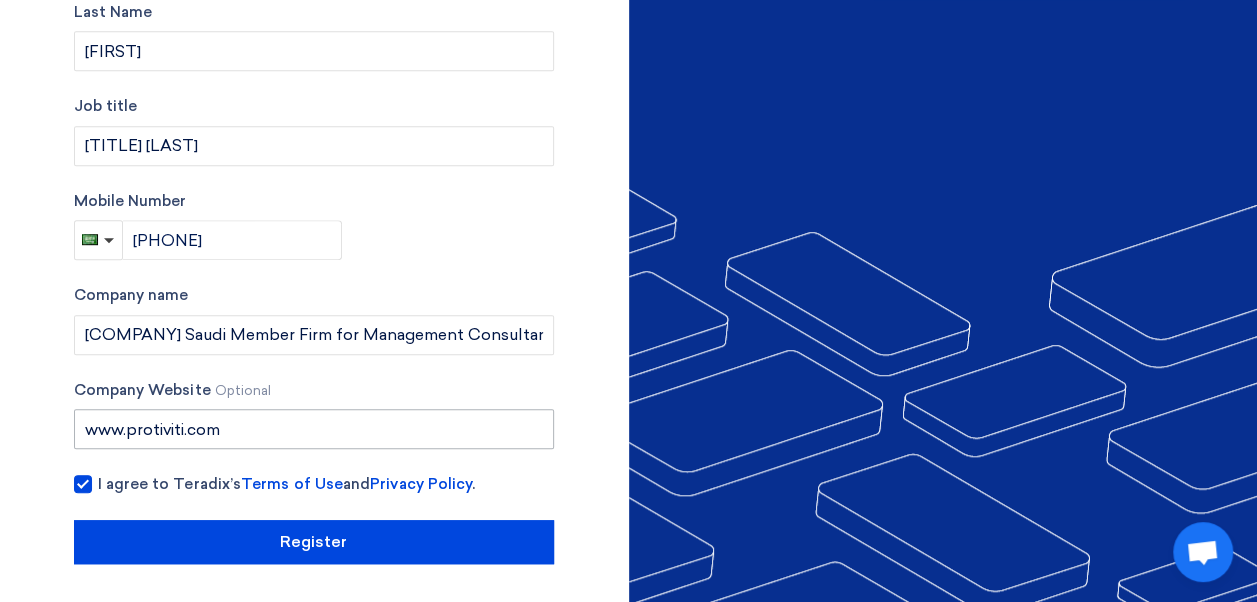 scroll, scrollTop: 500, scrollLeft: 0, axis: vertical 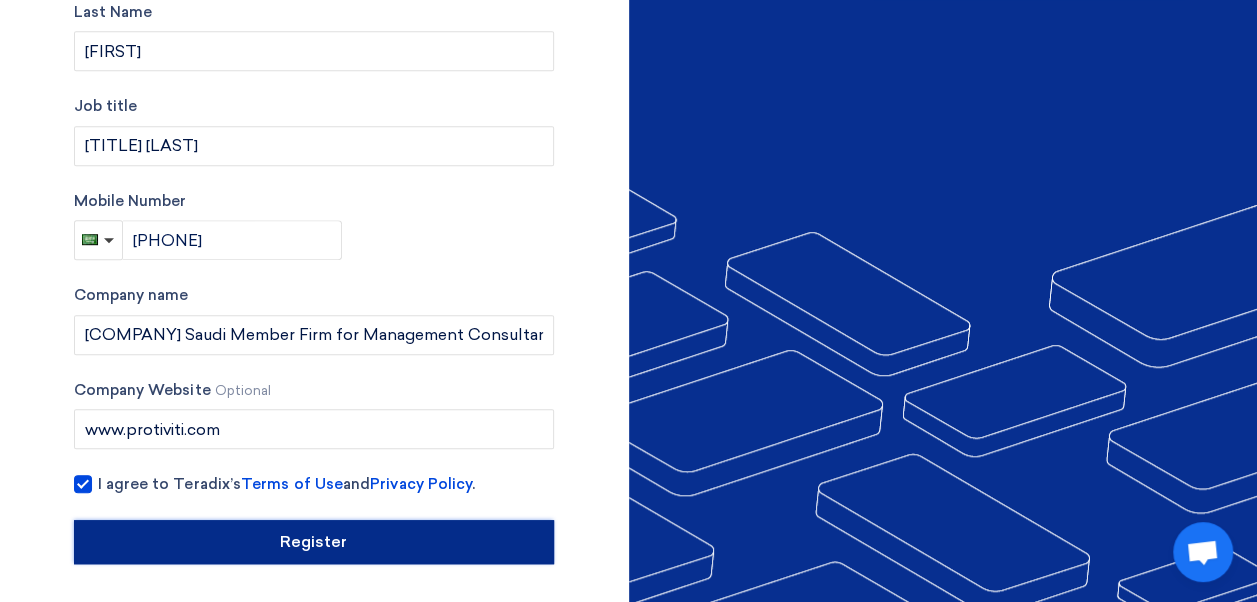 click on "Register" 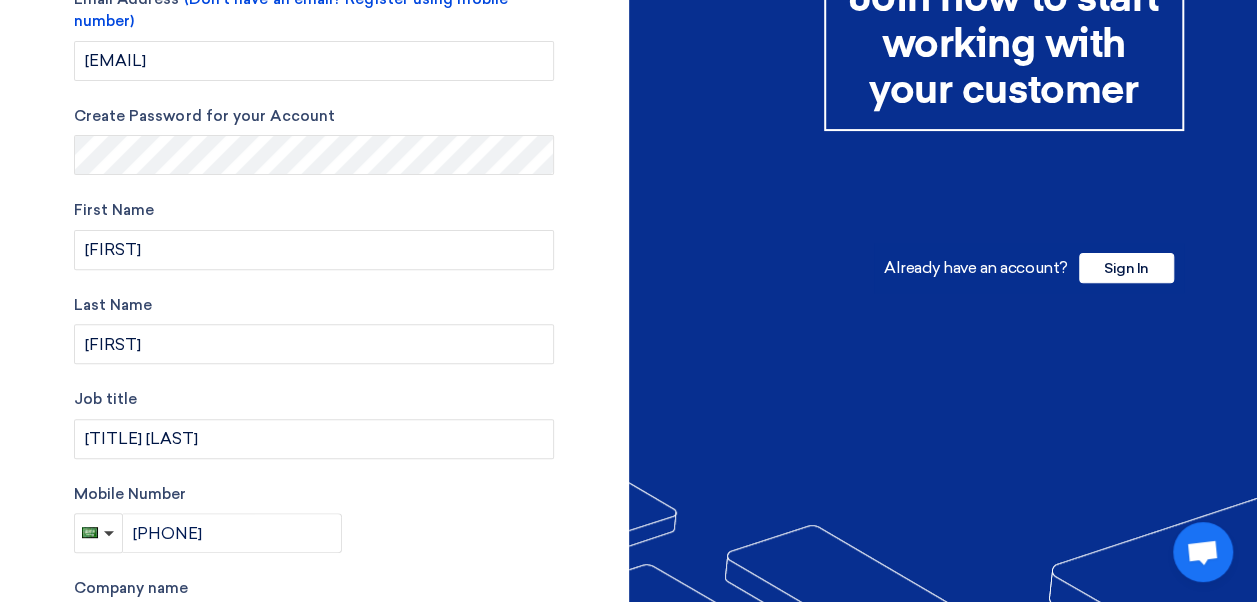 scroll, scrollTop: 0, scrollLeft: 0, axis: both 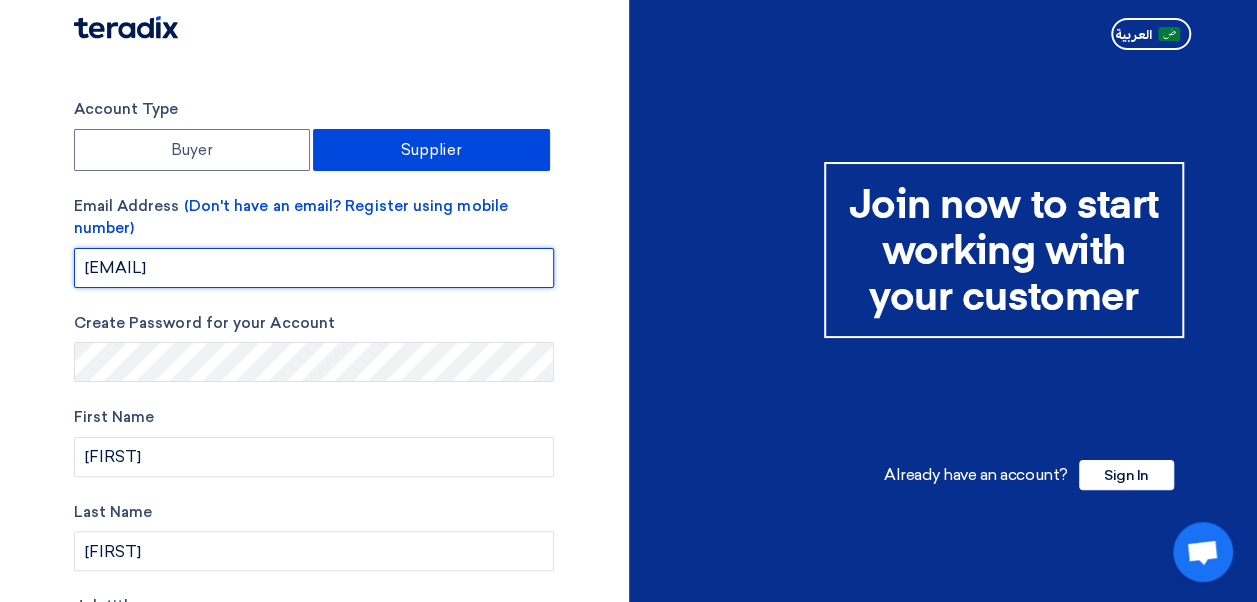 click on "Protiviti.ksa@protivitiglobal.me" at bounding box center [314, 268] 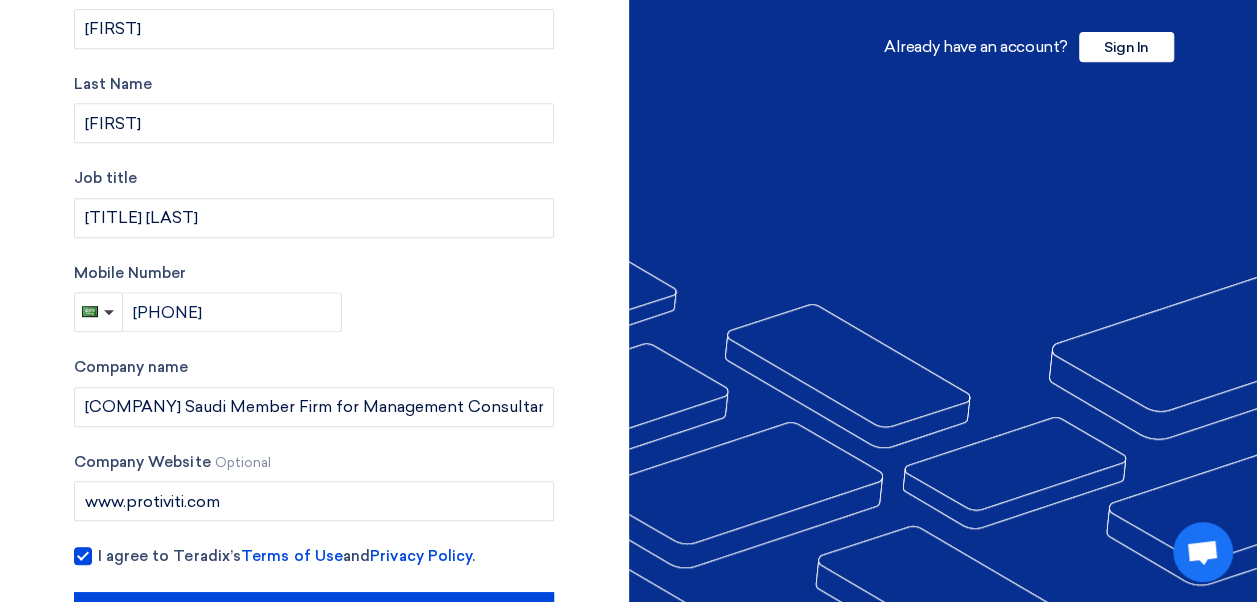 scroll, scrollTop: 500, scrollLeft: 0, axis: vertical 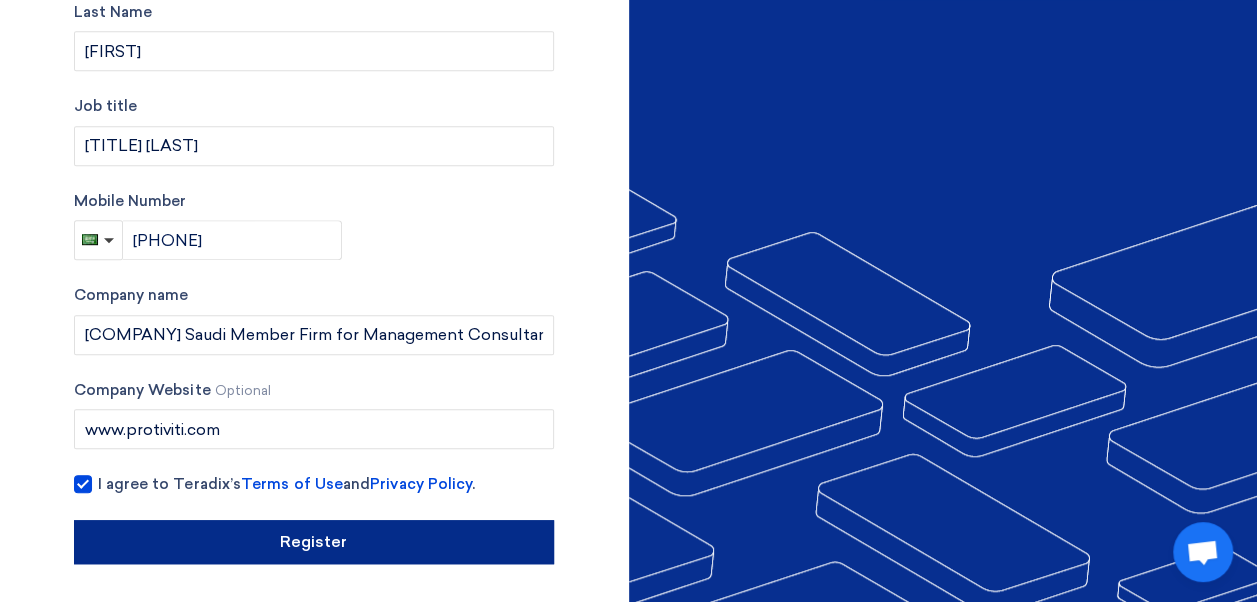 type on "protiviti.ksa@protivitiglobal.me" 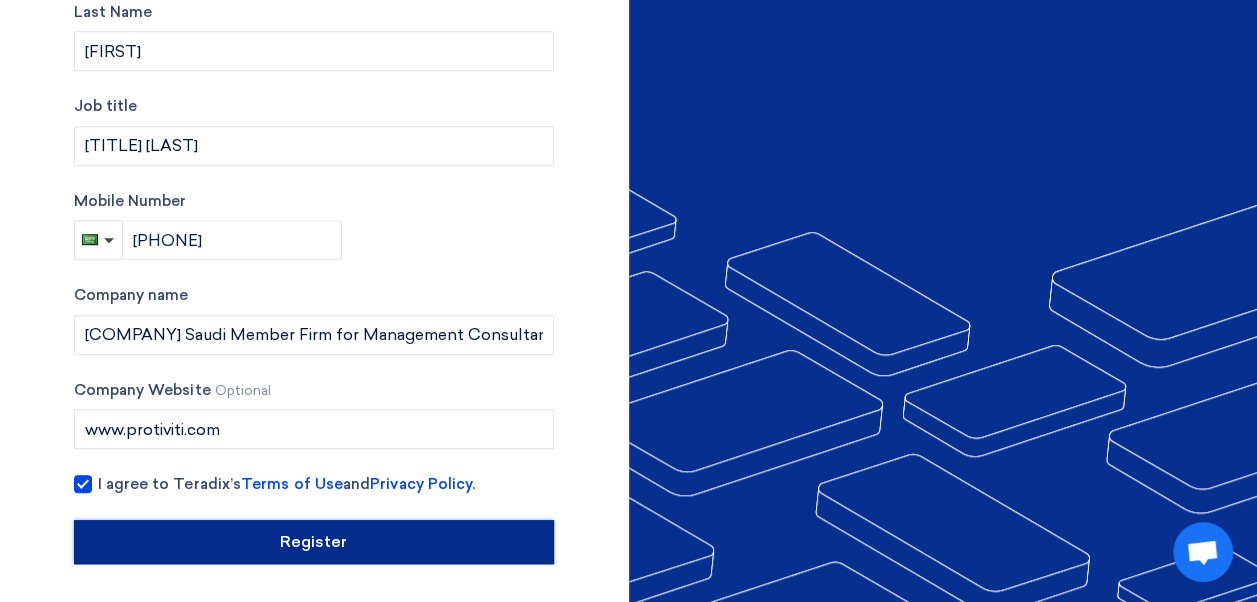 click on "Register" 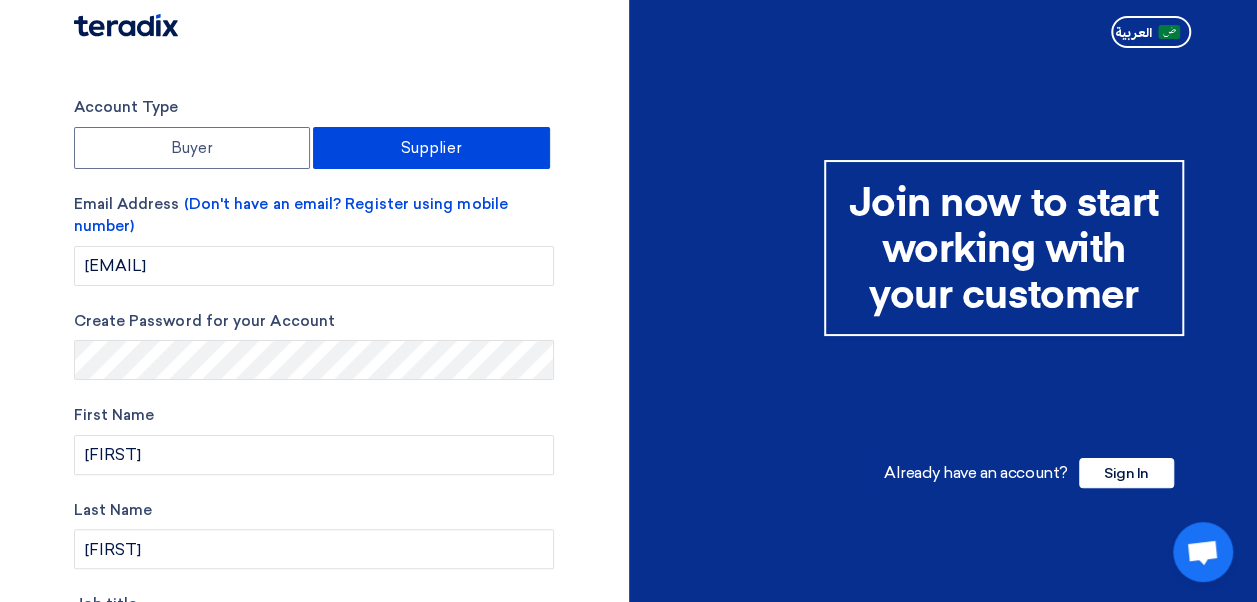 scroll, scrollTop: 0, scrollLeft: 0, axis: both 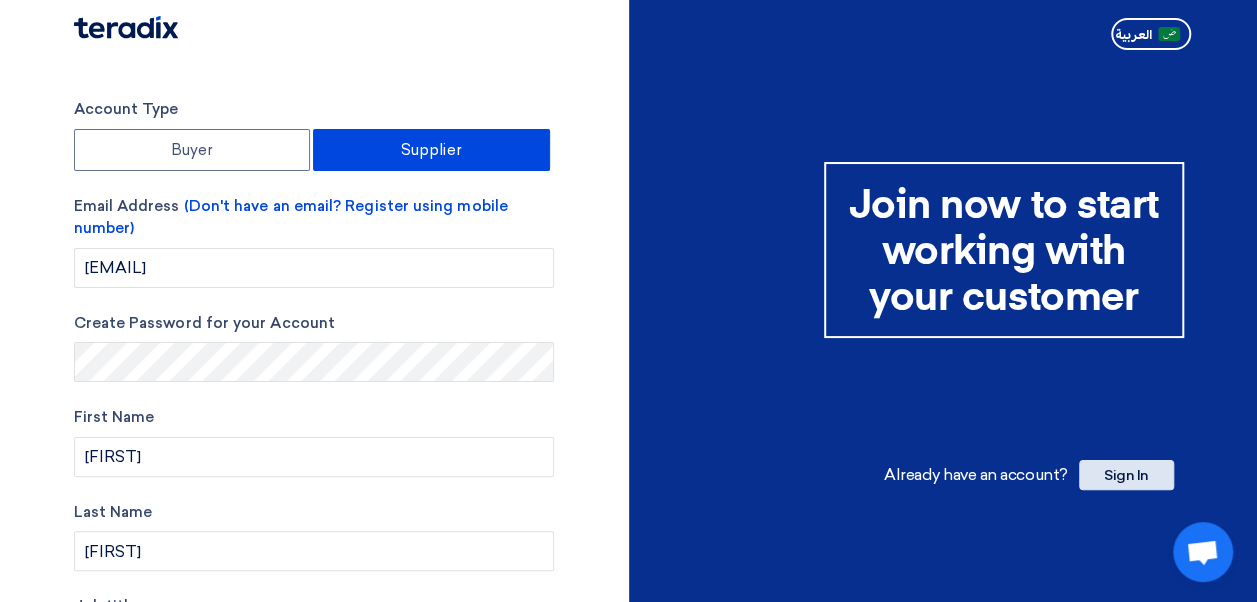 click on "Sign In" 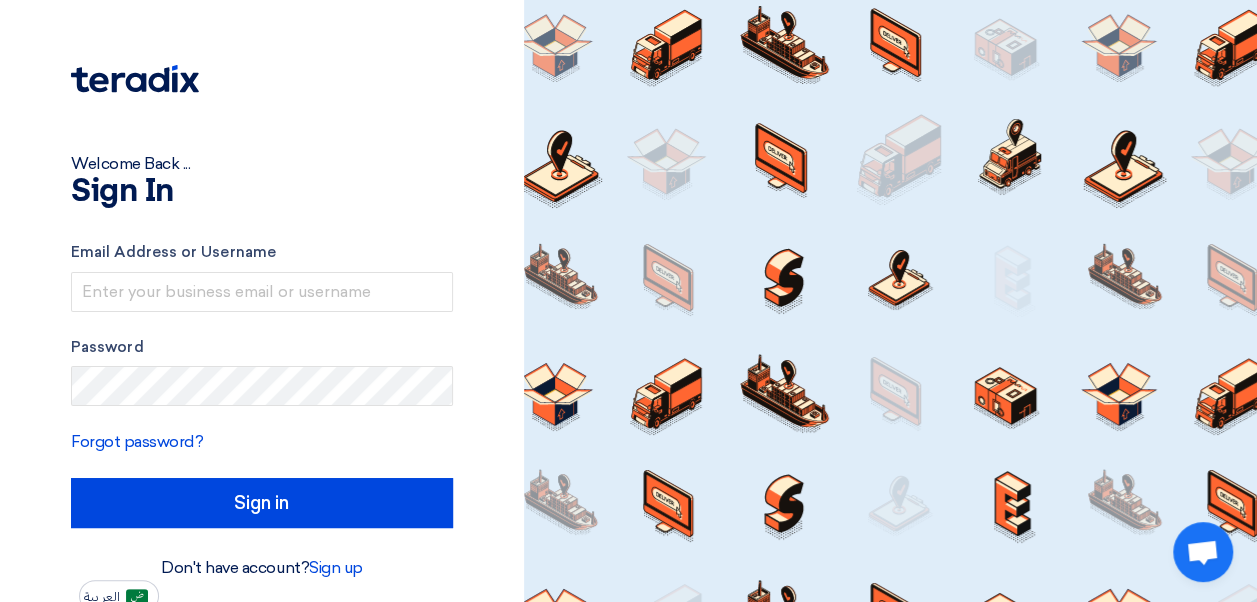scroll, scrollTop: 0, scrollLeft: 0, axis: both 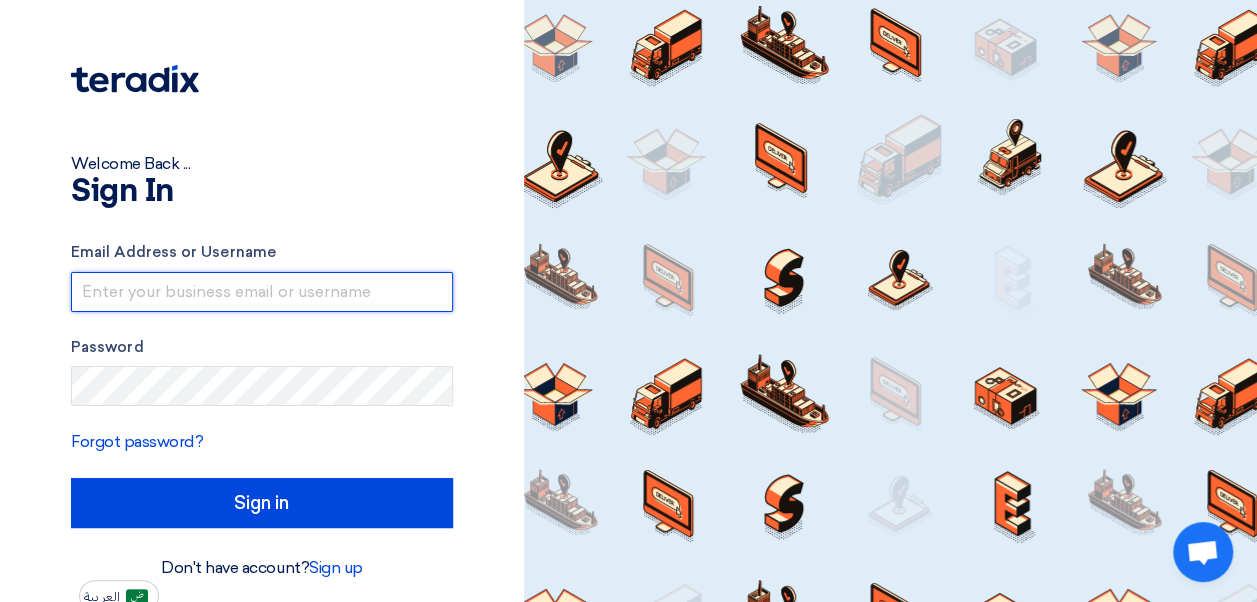 click at bounding box center (262, 292) 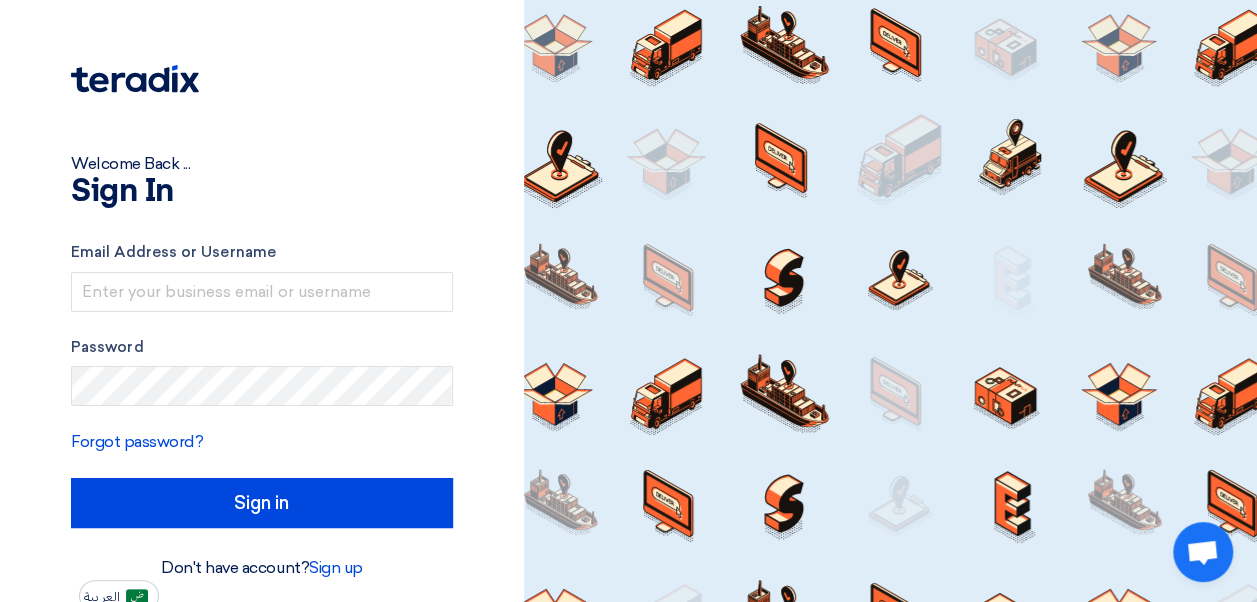type on "protiviti.ksa@protivitiglobal.me" 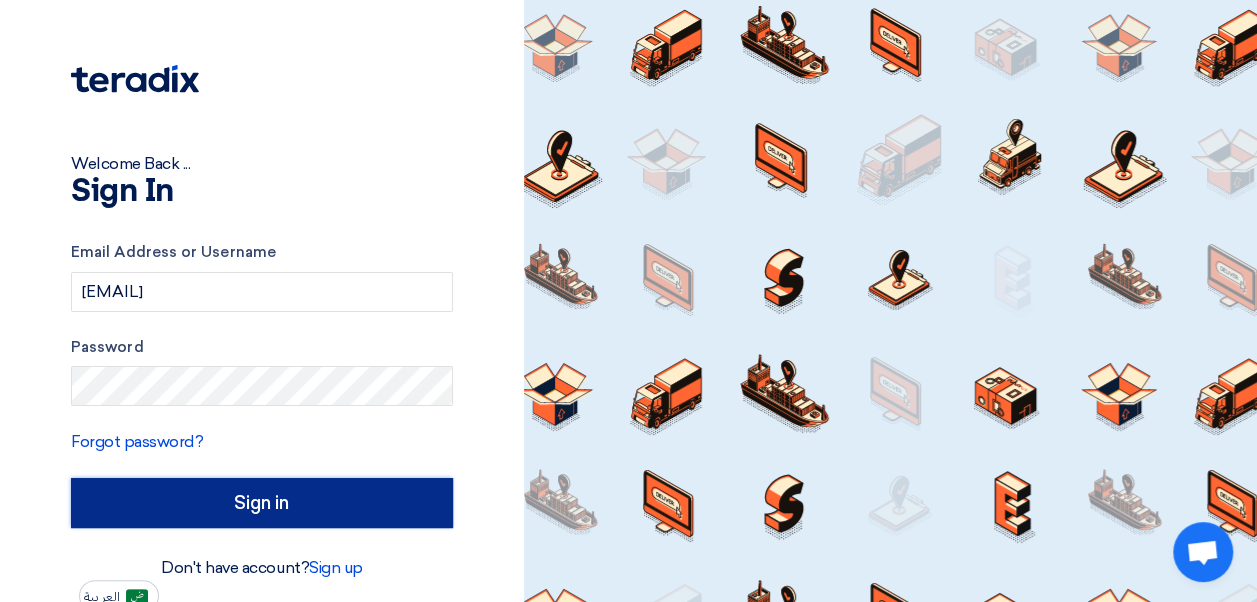 click on "Sign in" 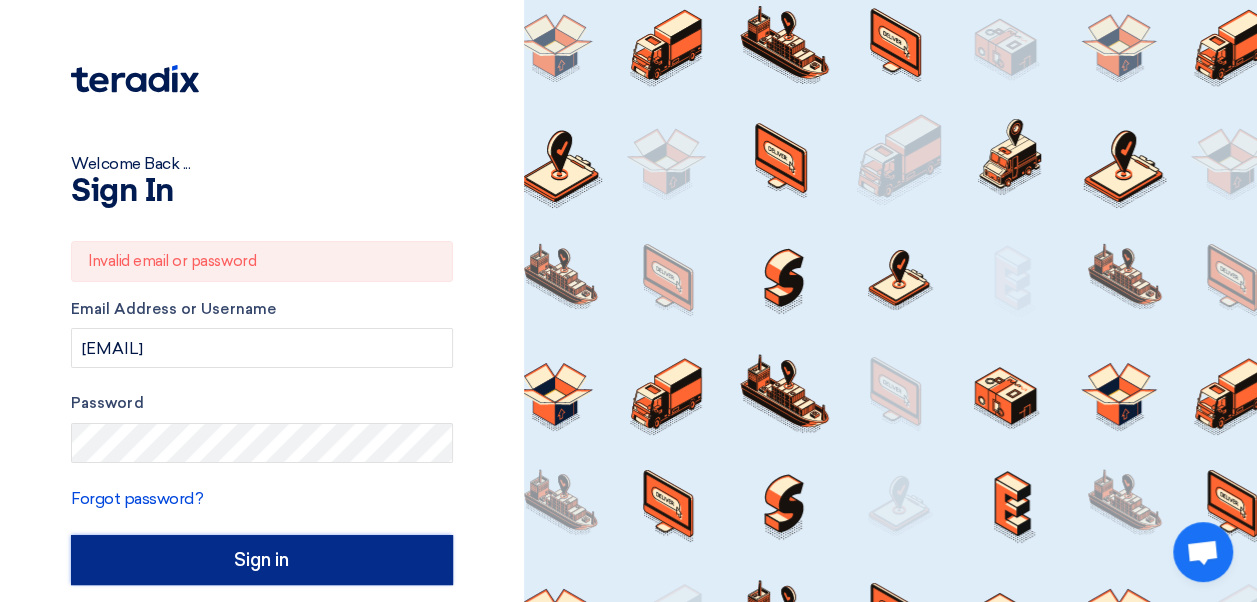 scroll, scrollTop: 66, scrollLeft: 0, axis: vertical 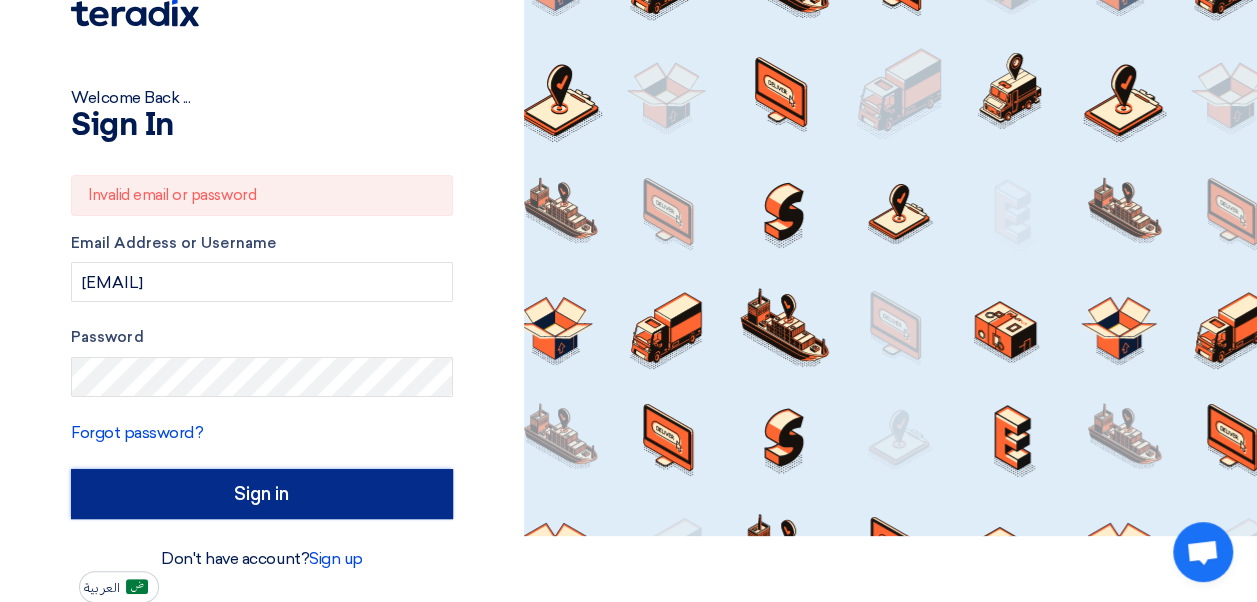 click on "Sign in" 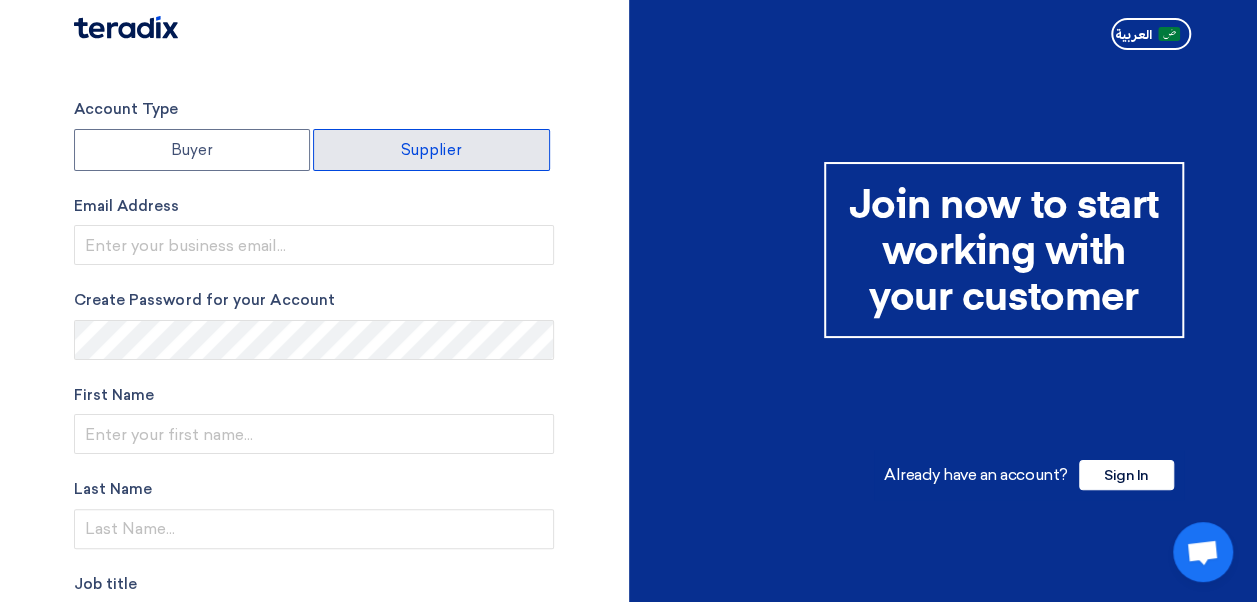 click on "Supplier" 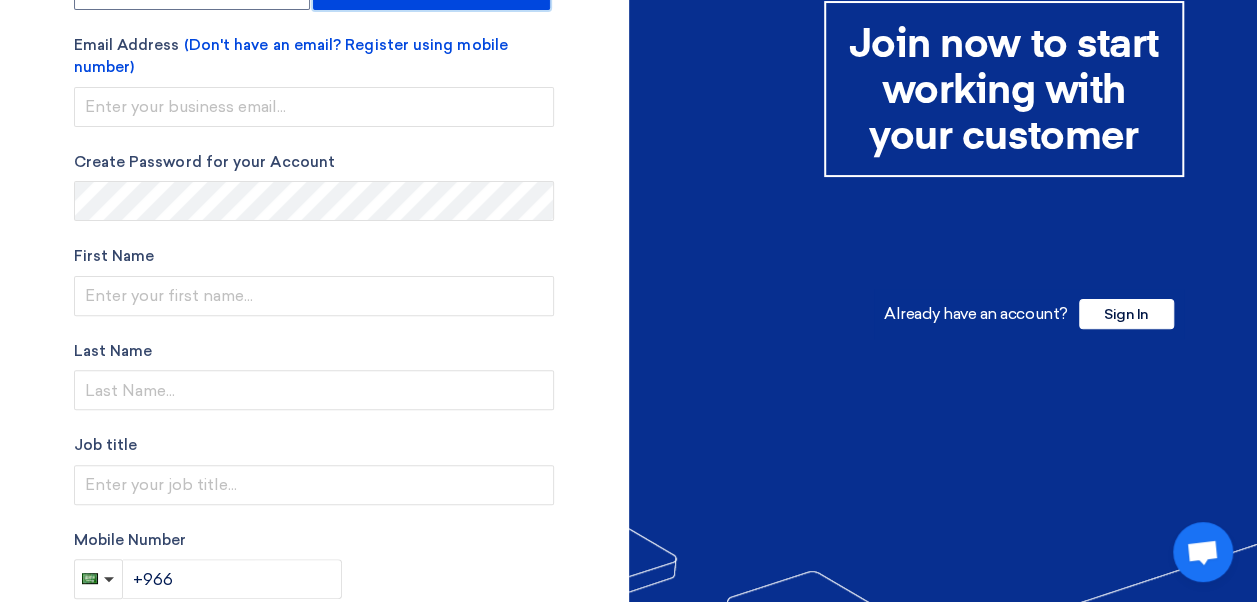 scroll, scrollTop: 0, scrollLeft: 0, axis: both 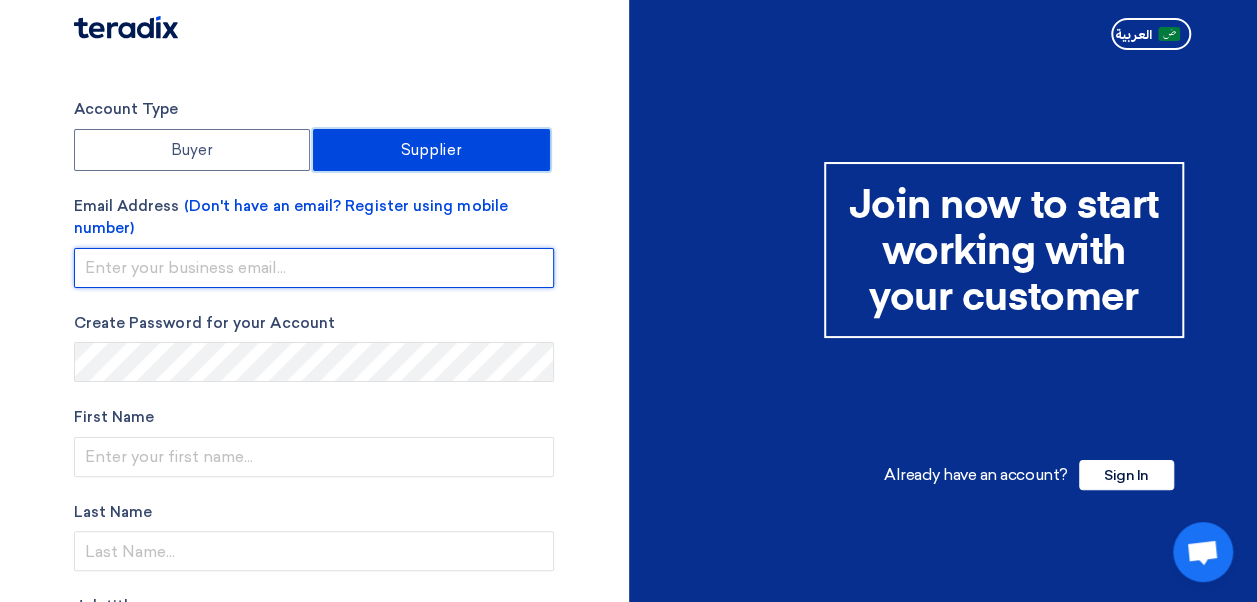 click at bounding box center [314, 268] 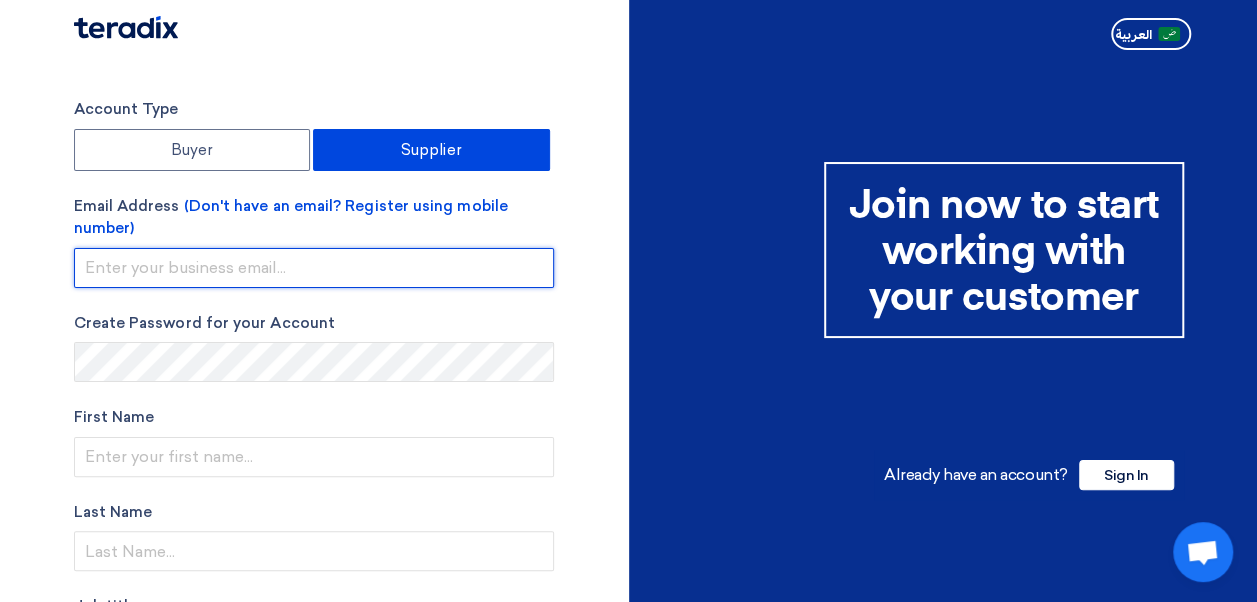 type on "protiviti.ksa@protivitiglobal.me" 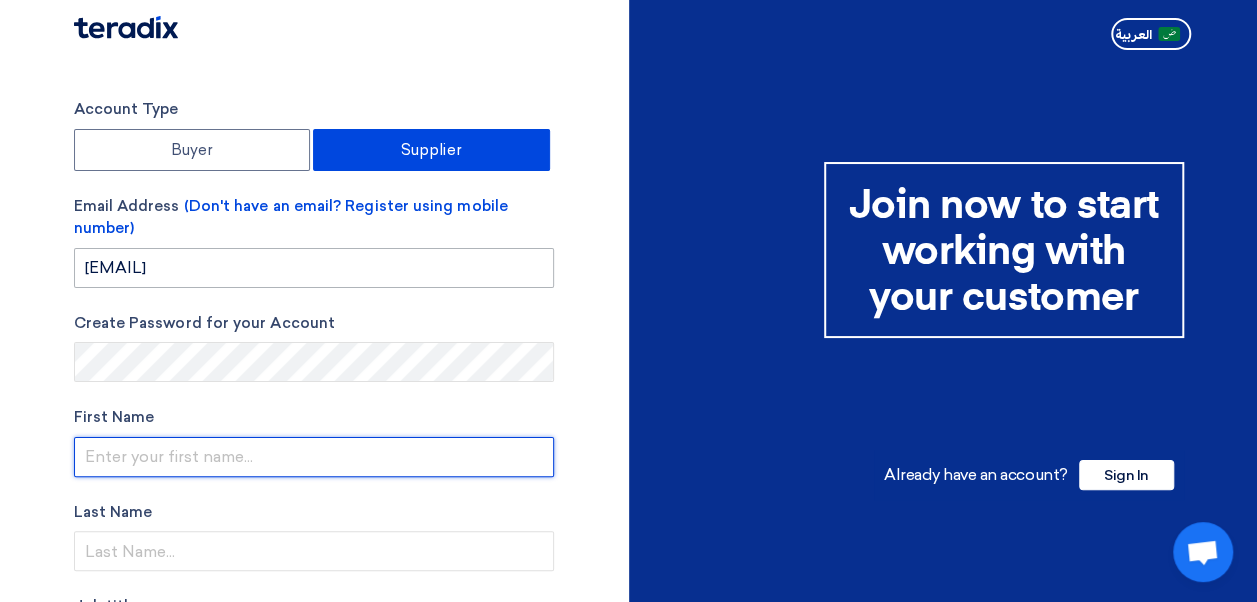 type on "Adnan" 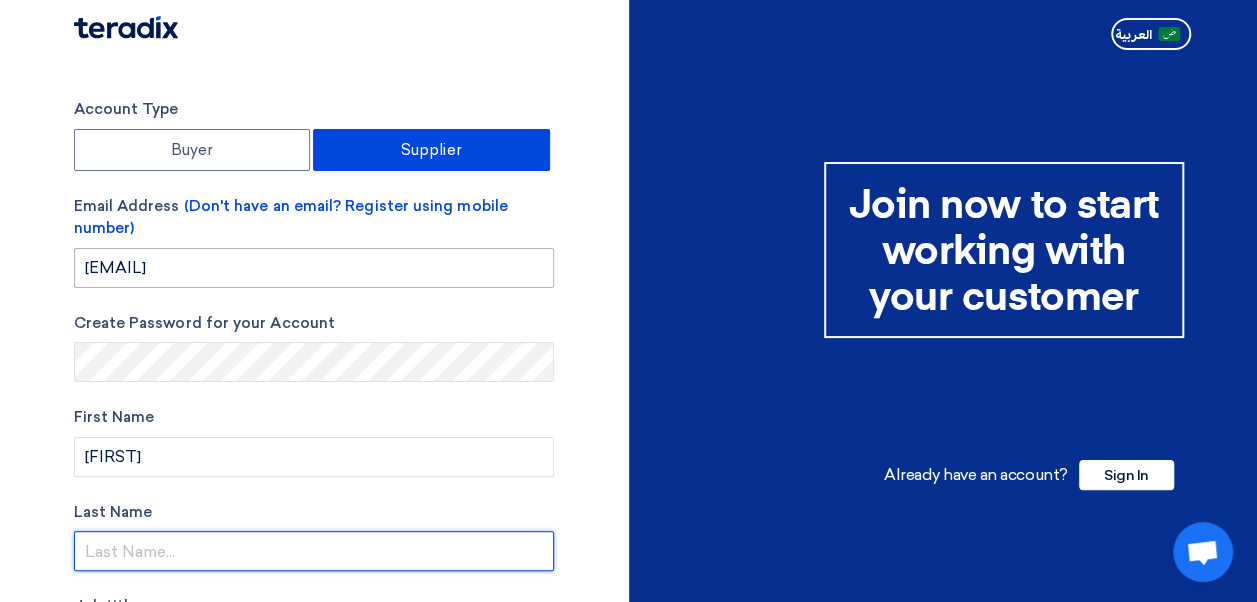 type on "Zakariya" 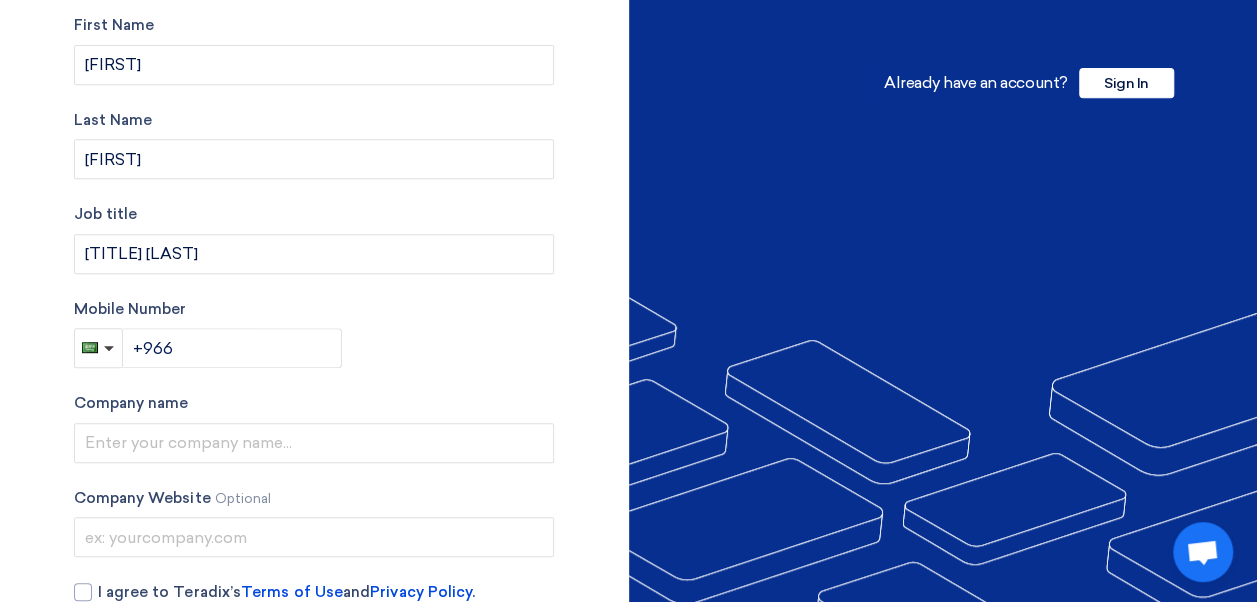 scroll, scrollTop: 400, scrollLeft: 0, axis: vertical 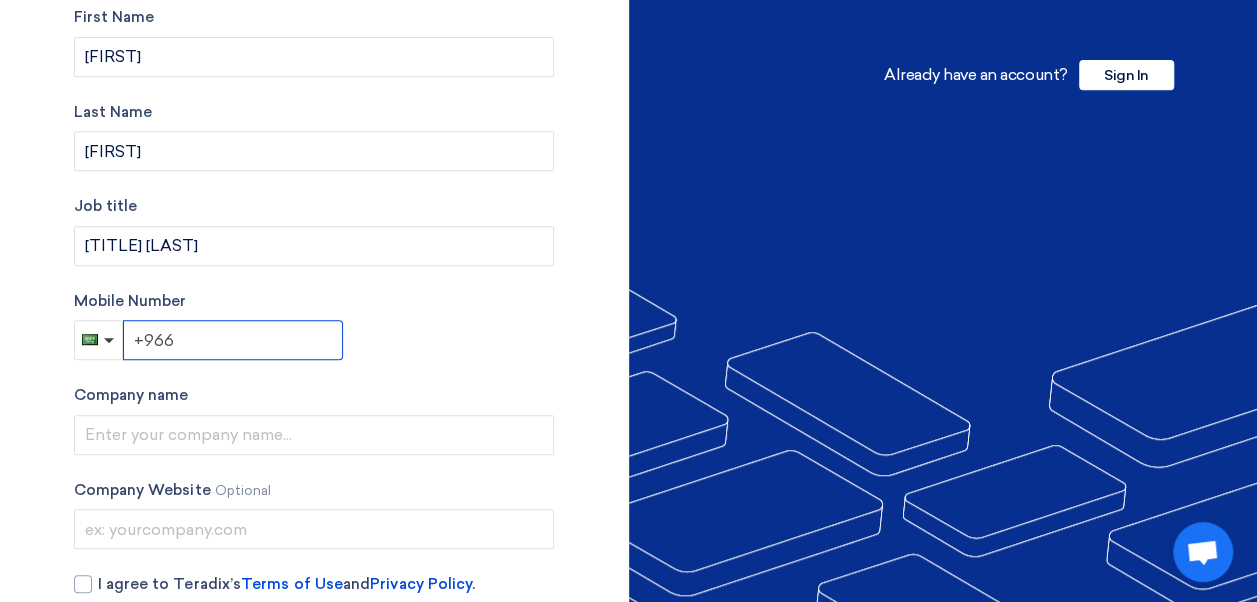 click on "+966" 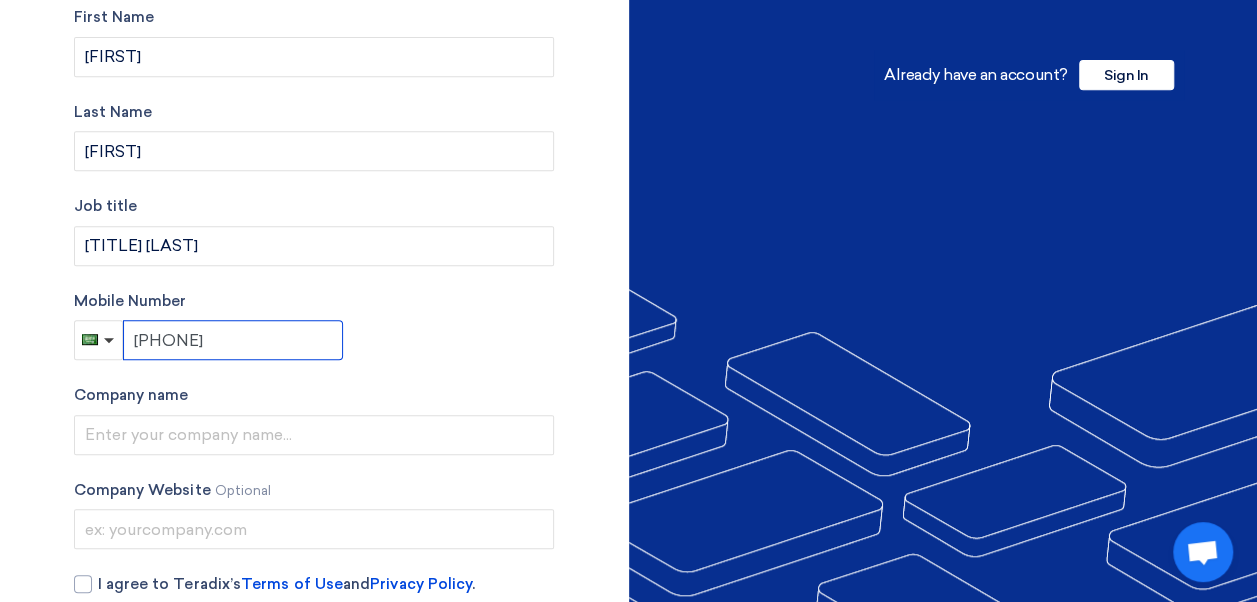 click on "+966 507404384" 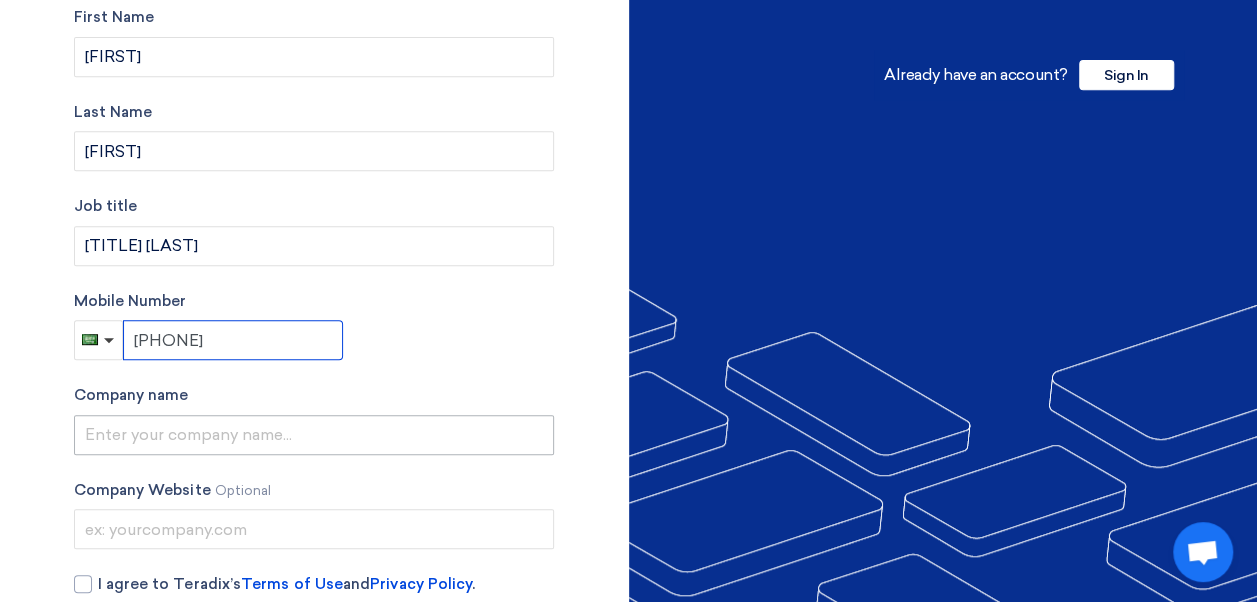 type on "+966 0507404384" 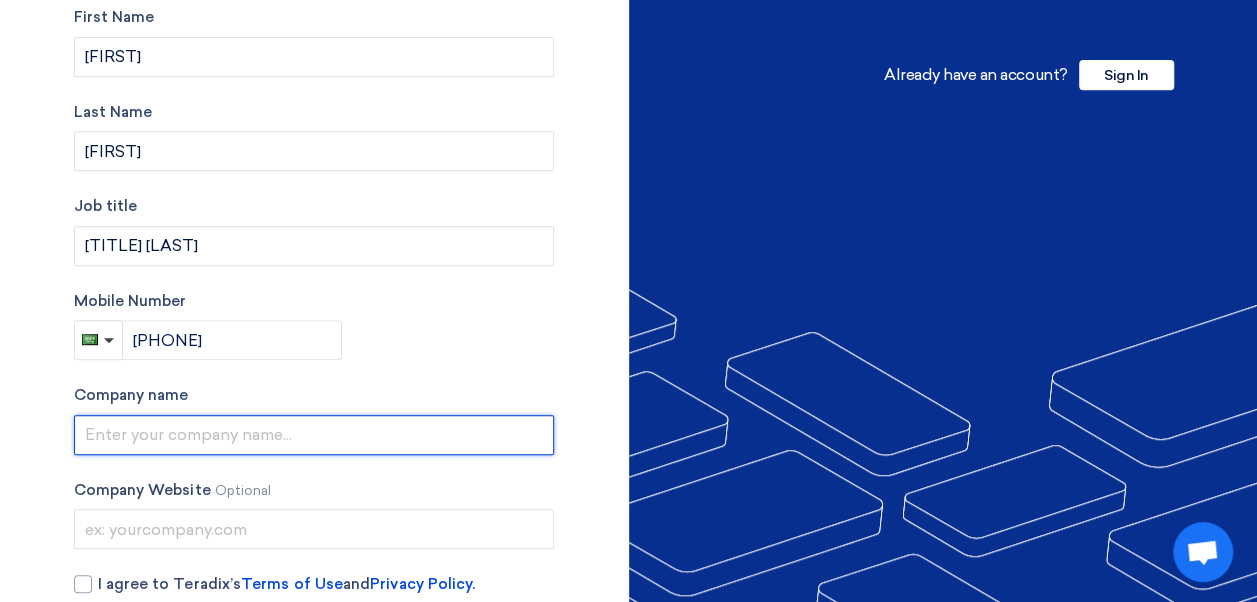 click at bounding box center [314, 435] 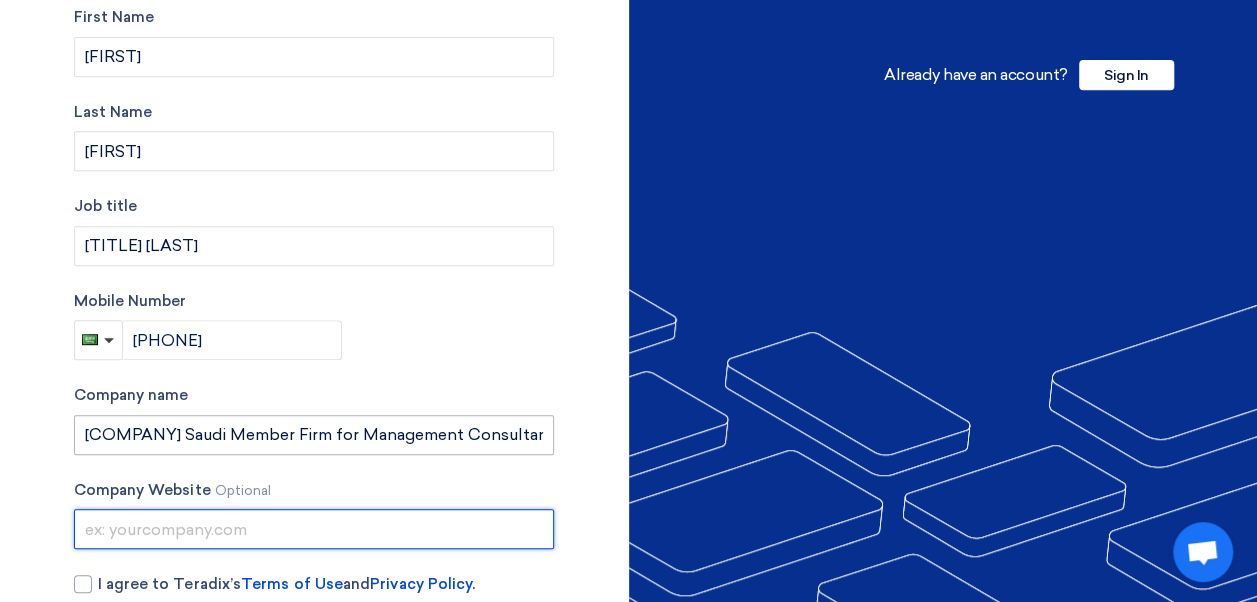 type on "www.protiviti.com" 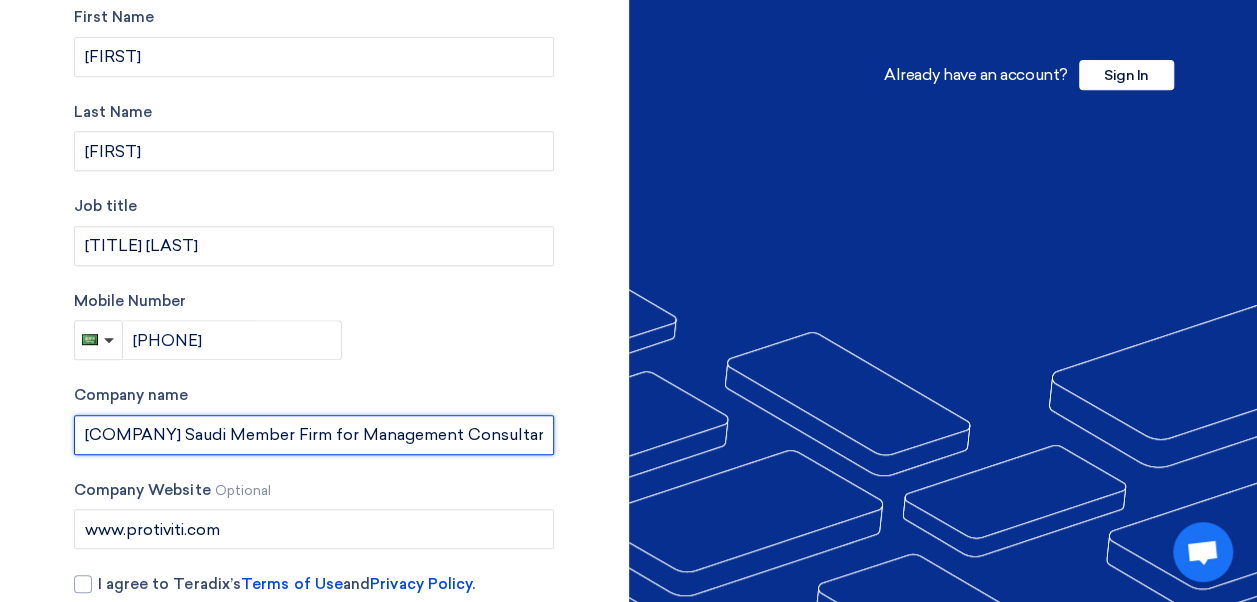 scroll, scrollTop: 500, scrollLeft: 0, axis: vertical 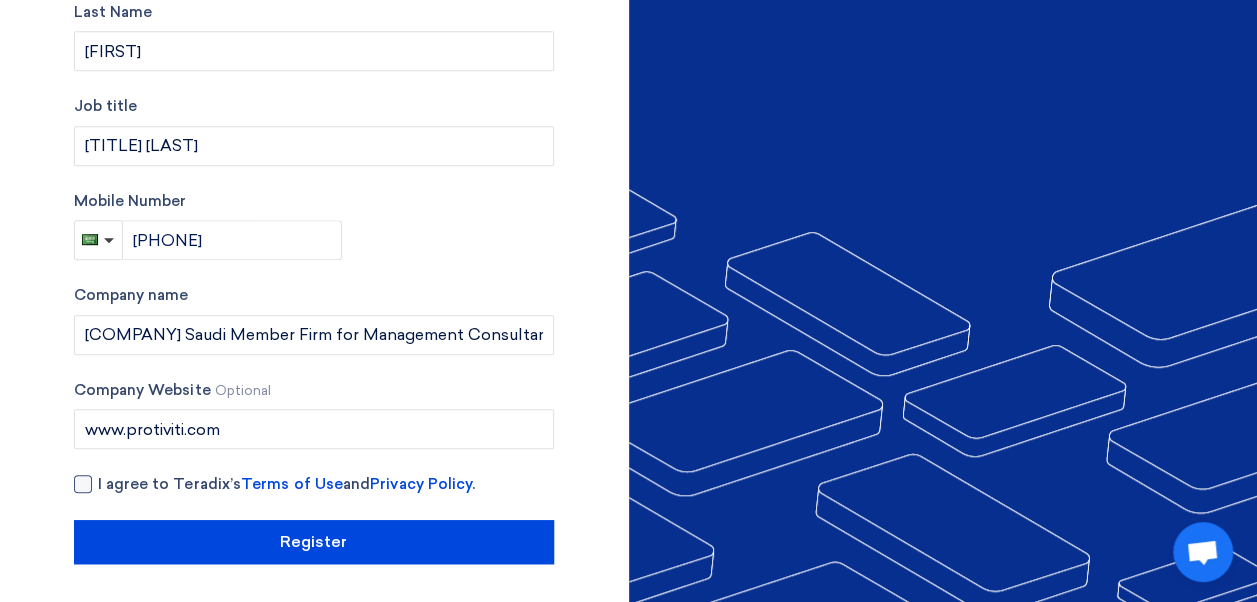click 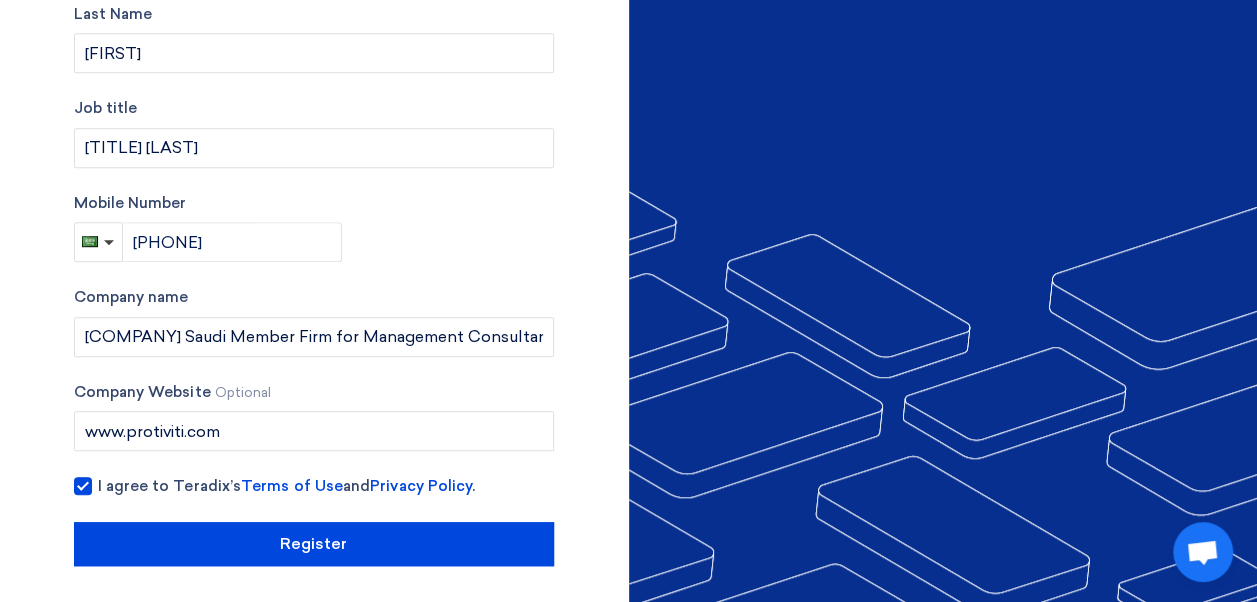 scroll, scrollTop: 500, scrollLeft: 0, axis: vertical 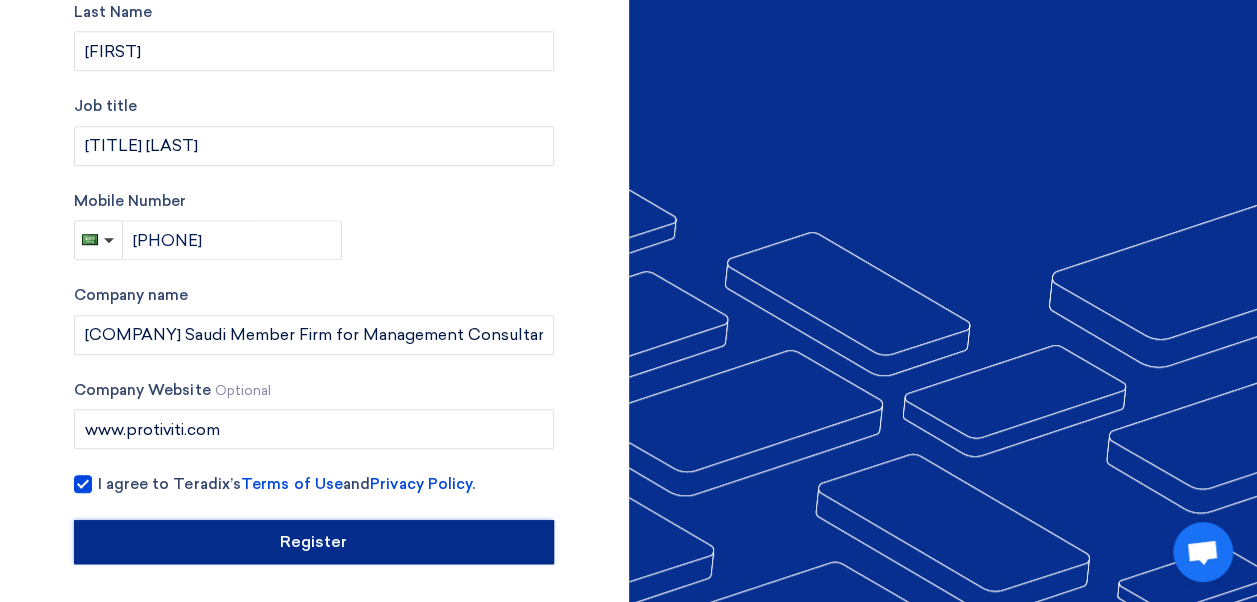 click on "Register" 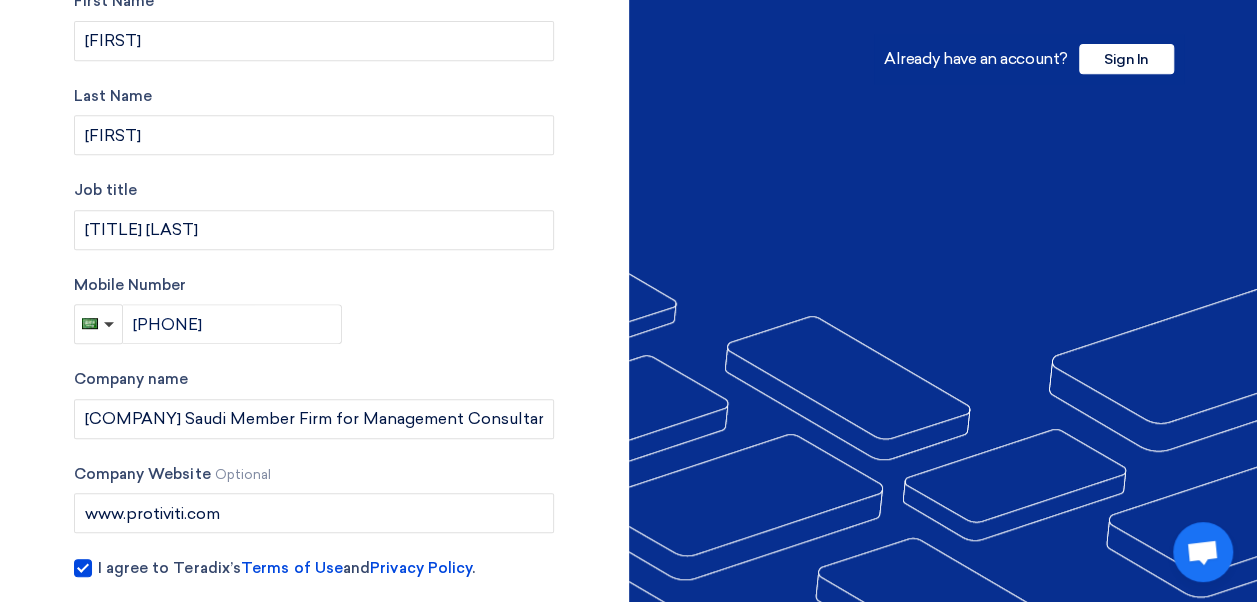scroll, scrollTop: 0, scrollLeft: 0, axis: both 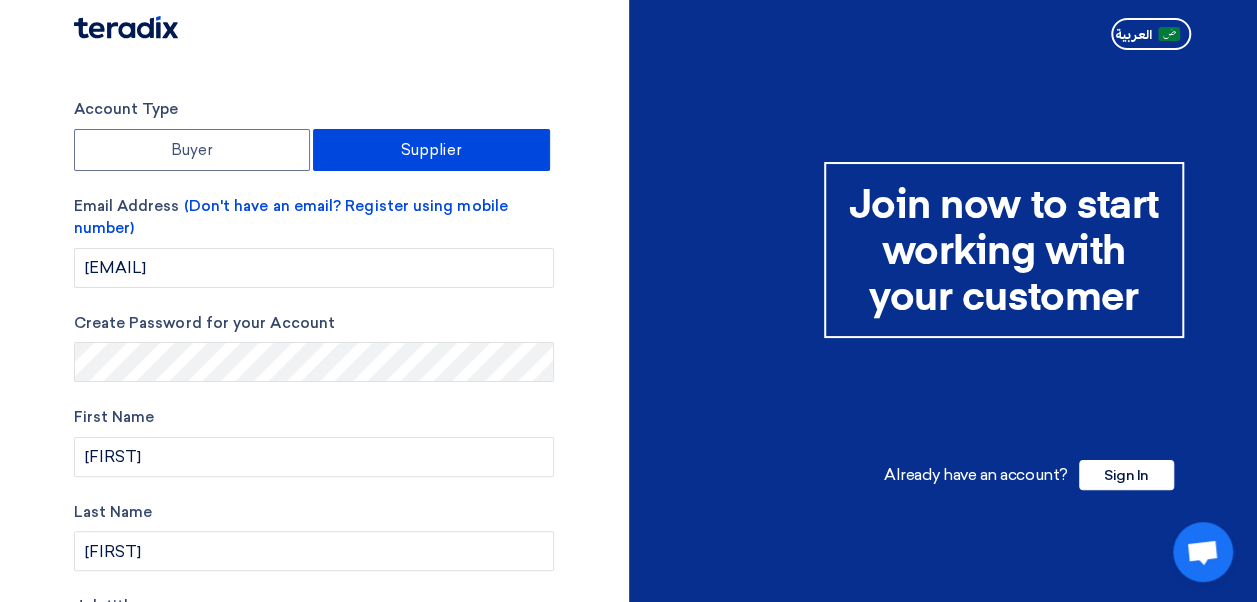 click on "Join now to start working with your customer" 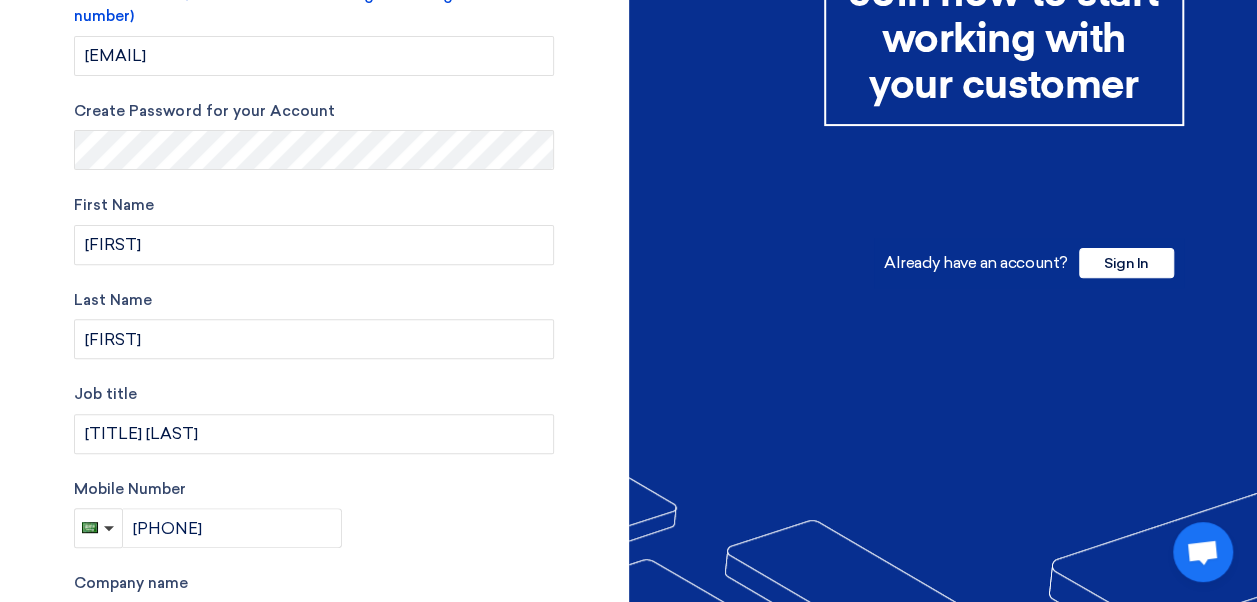 scroll, scrollTop: 500, scrollLeft: 0, axis: vertical 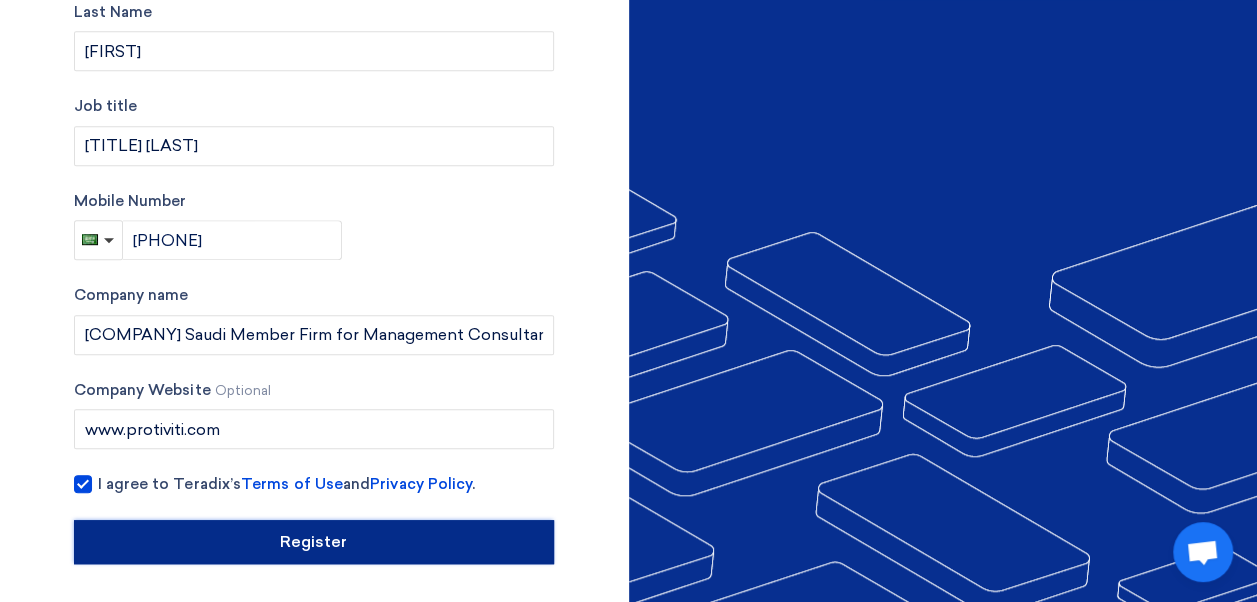 click on "Register" 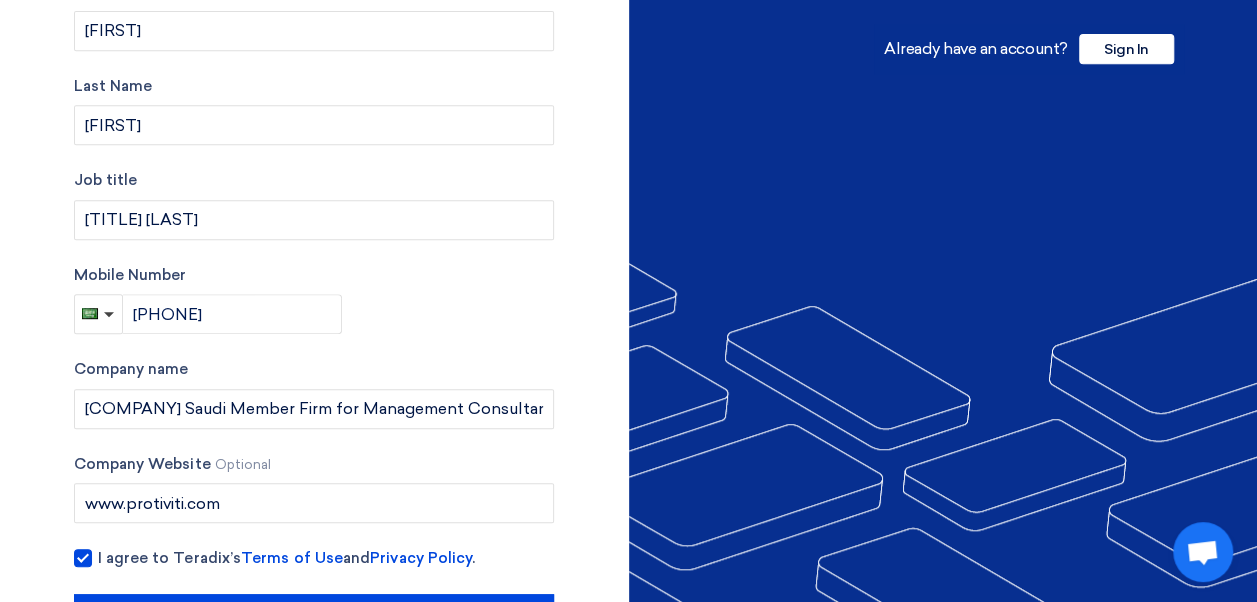 scroll, scrollTop: 500, scrollLeft: 0, axis: vertical 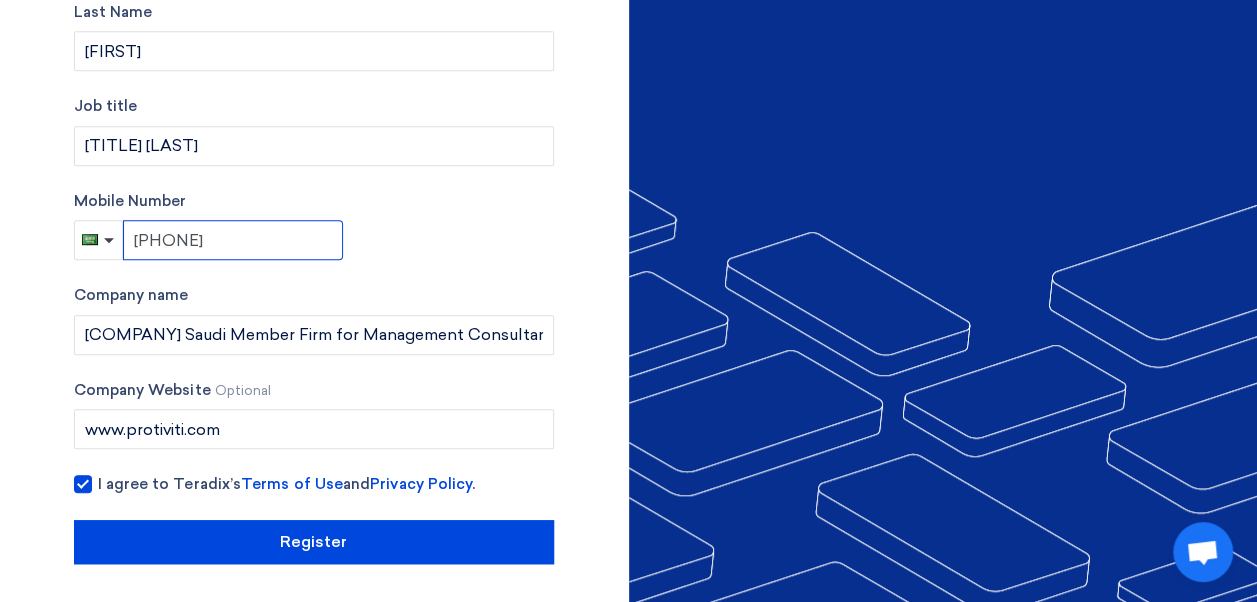 click on "+966 0507404384" 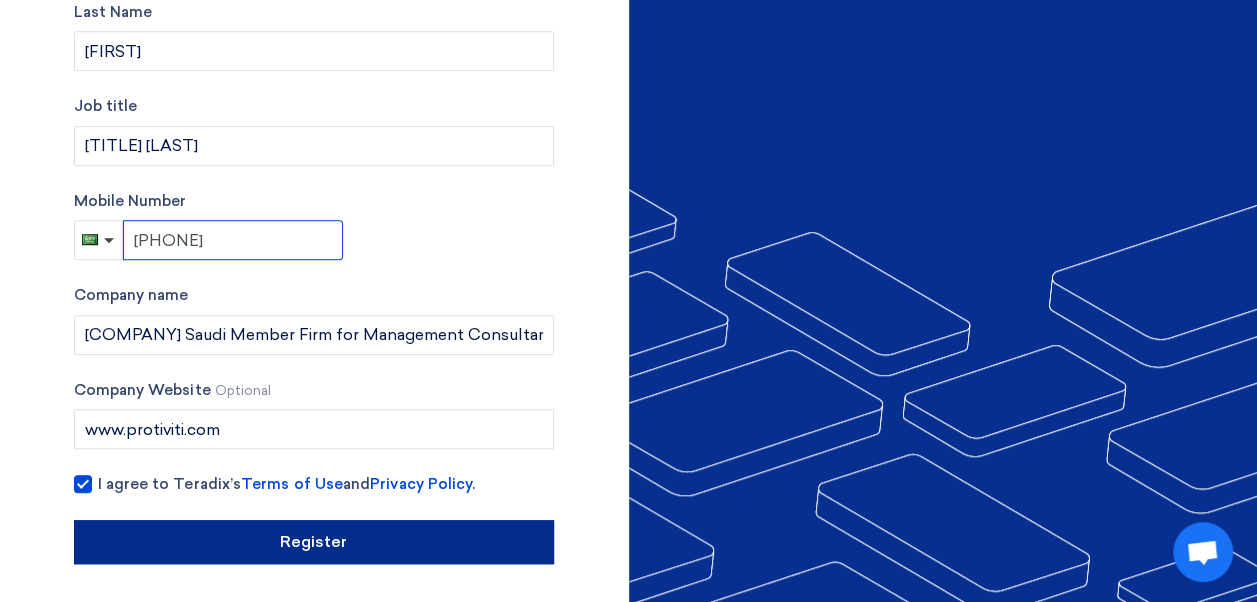 type on "+966 507404384" 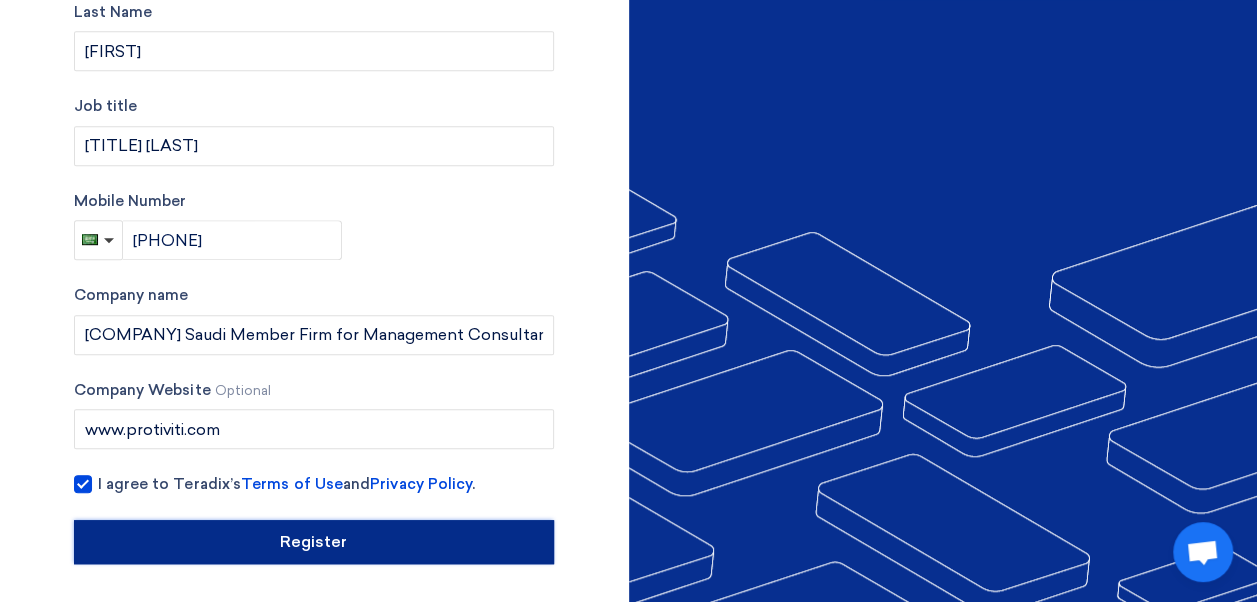 click on "Register" 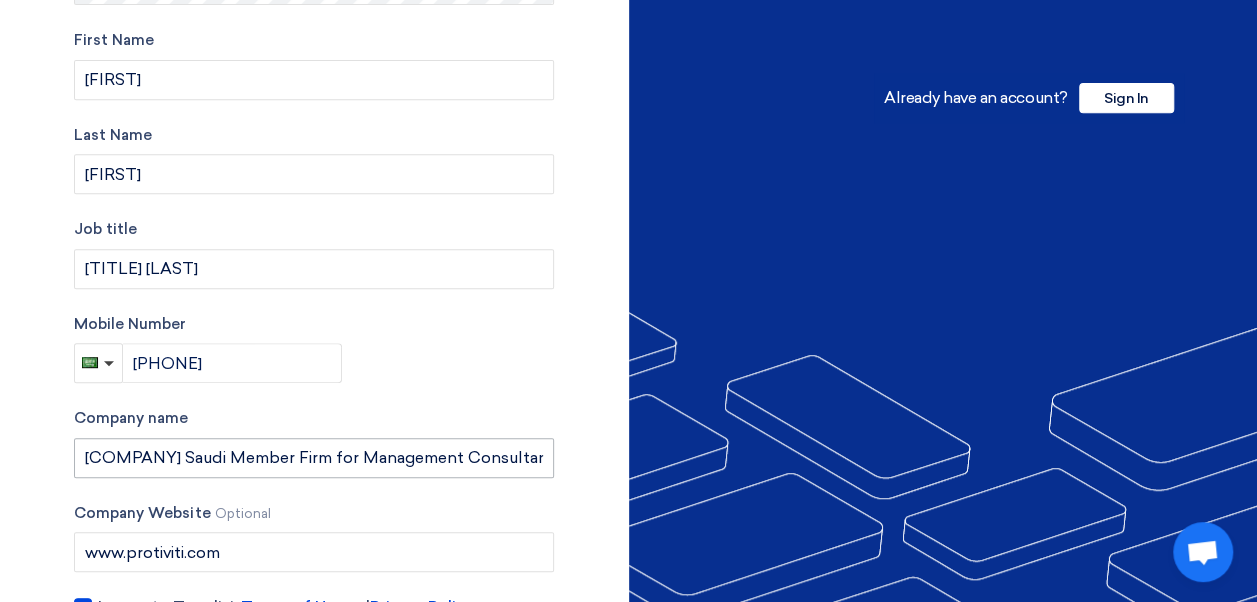 scroll, scrollTop: 500, scrollLeft: 0, axis: vertical 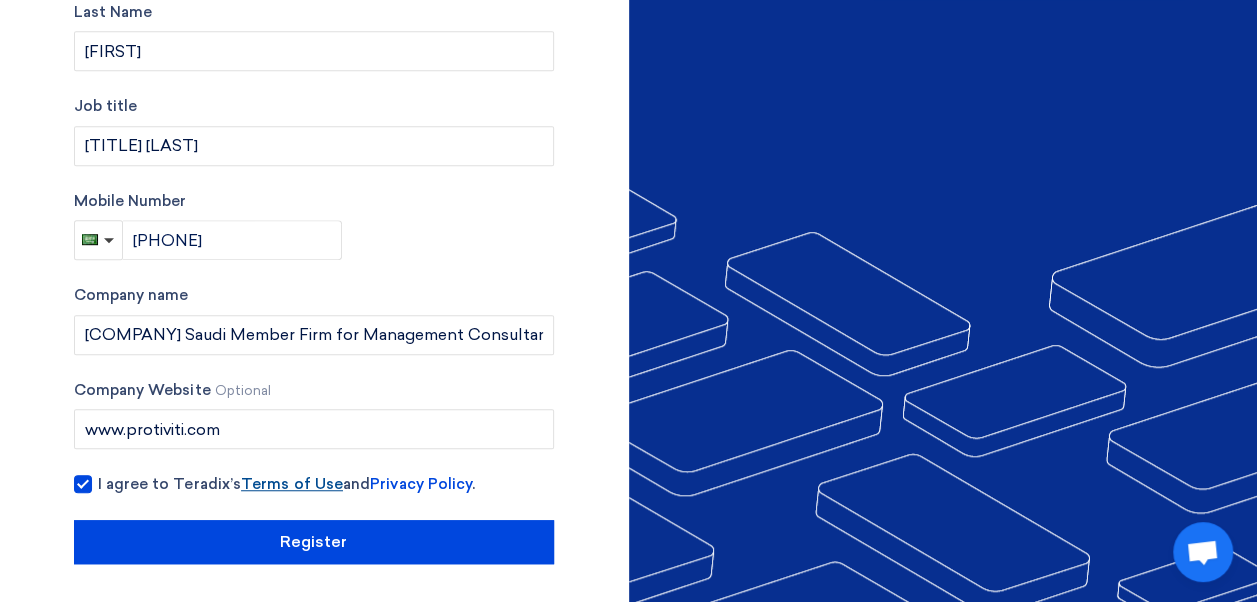 click on "Terms of Use" 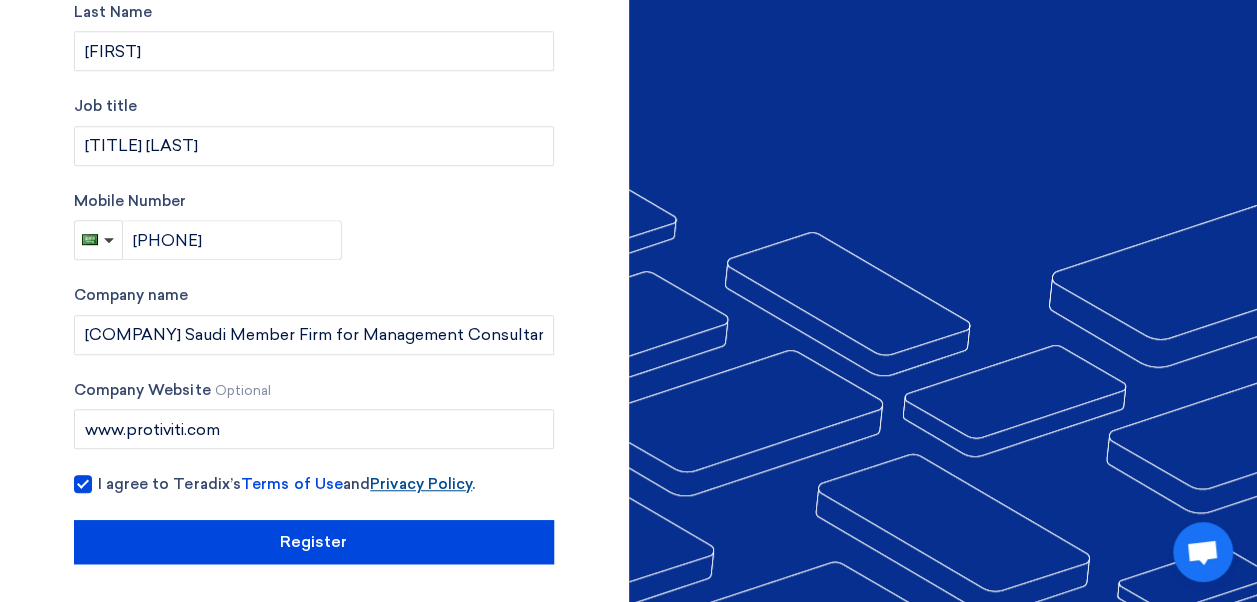 click on "Privacy Policy" 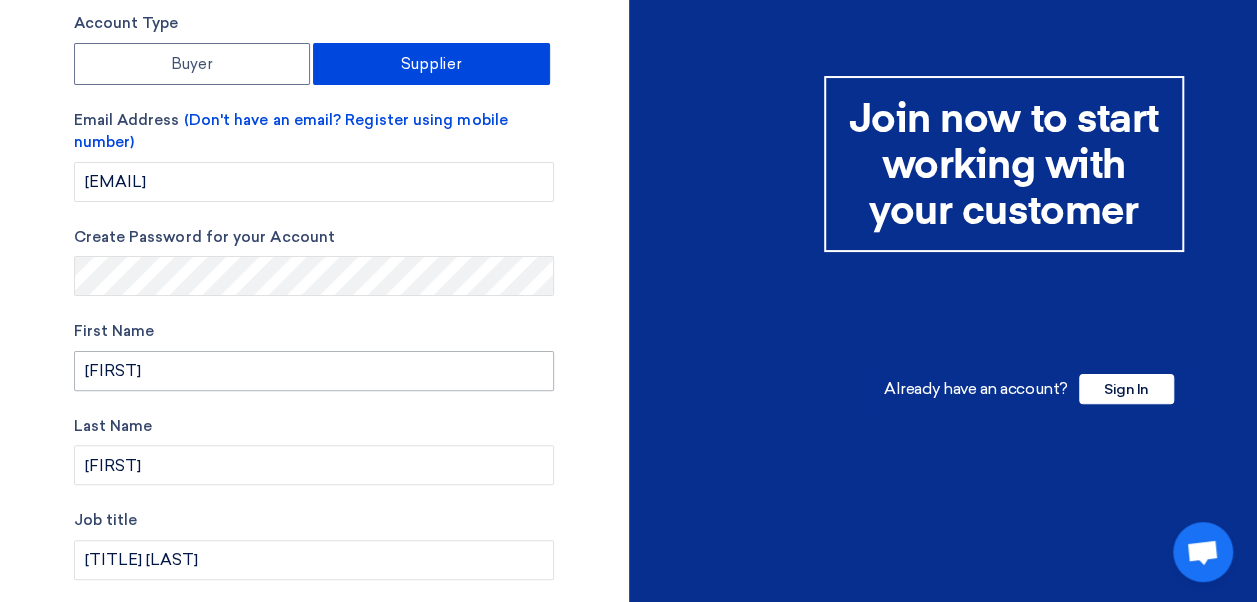 scroll, scrollTop: 500, scrollLeft: 0, axis: vertical 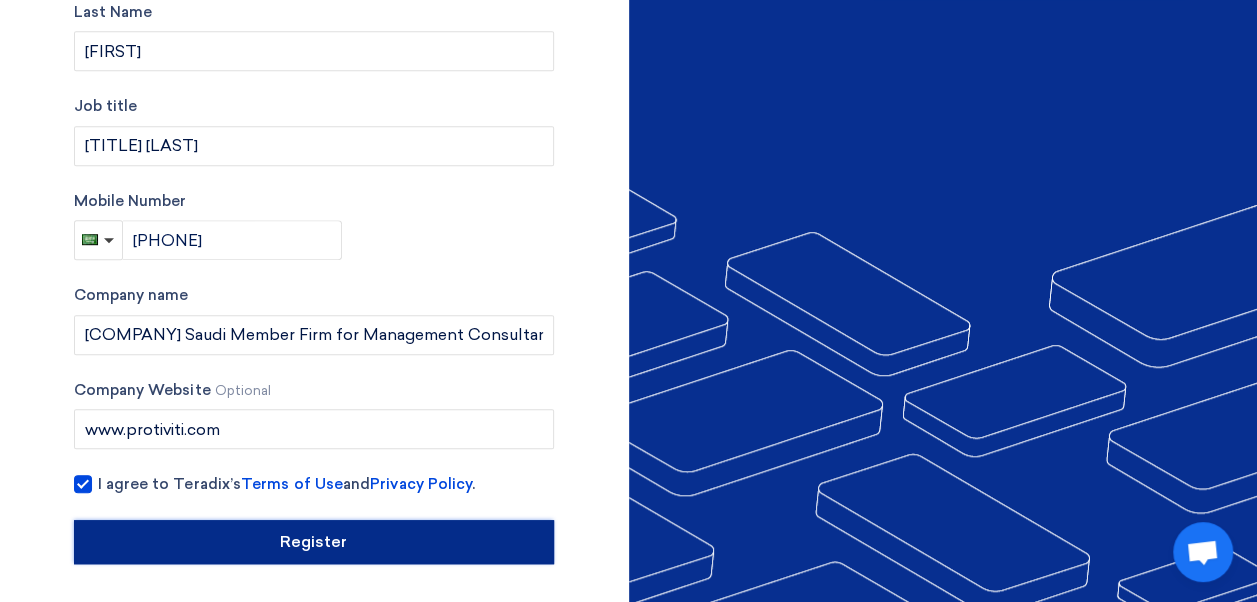 click on "Register" 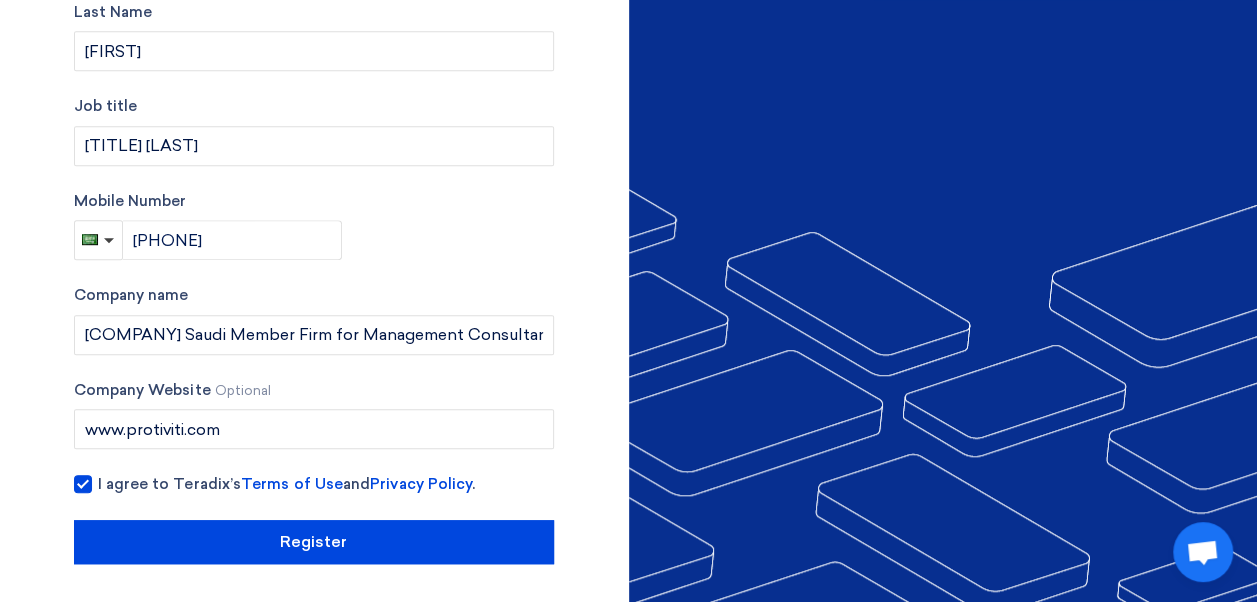 scroll, scrollTop: 500, scrollLeft: 0, axis: vertical 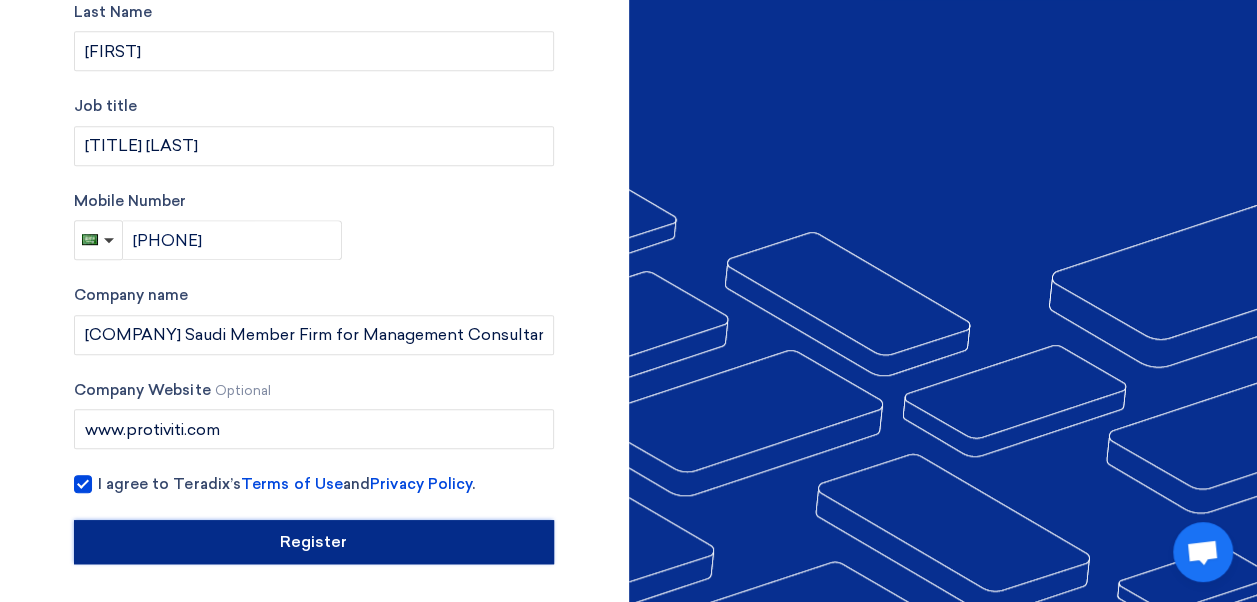 click on "Register" 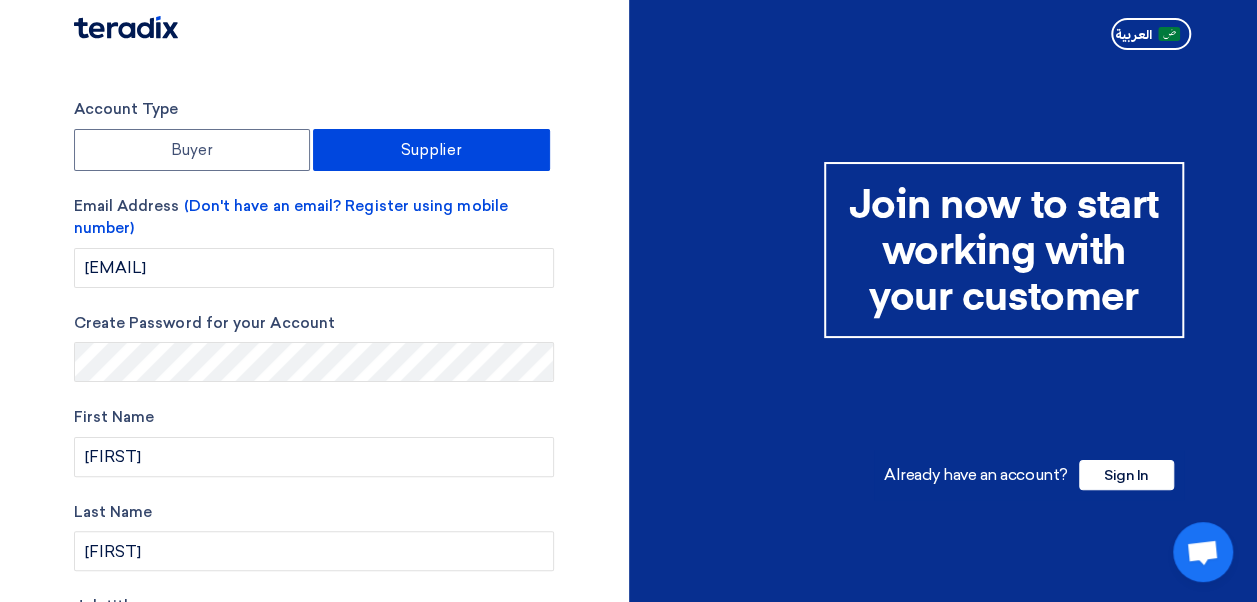 scroll, scrollTop: 0, scrollLeft: 0, axis: both 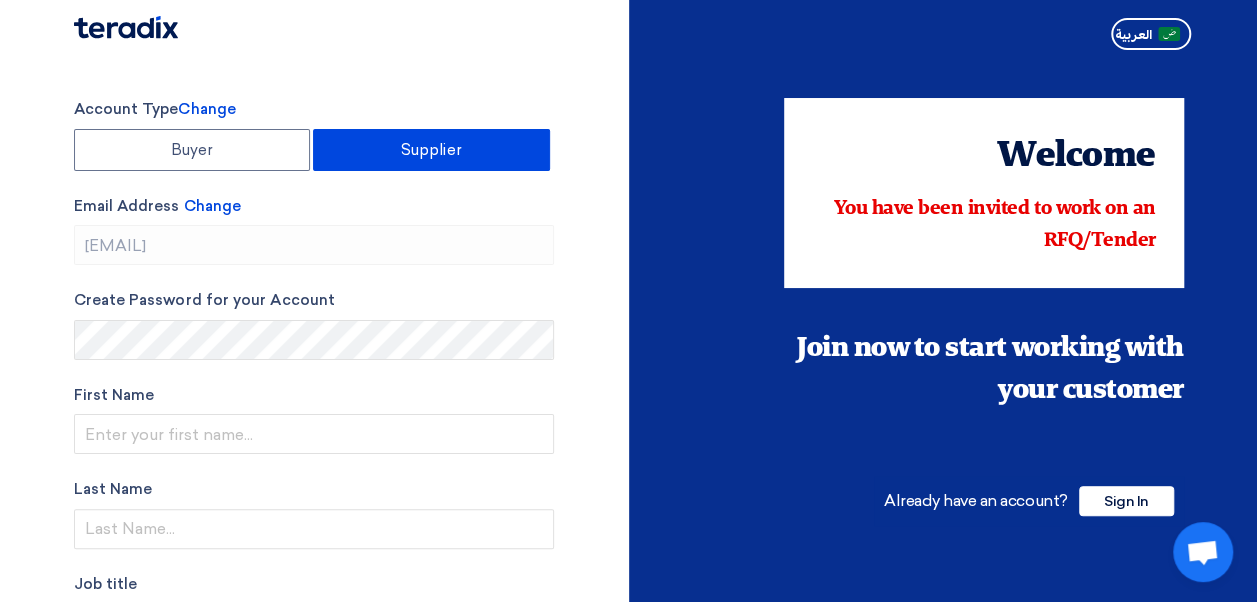 type on "[PHONE]" 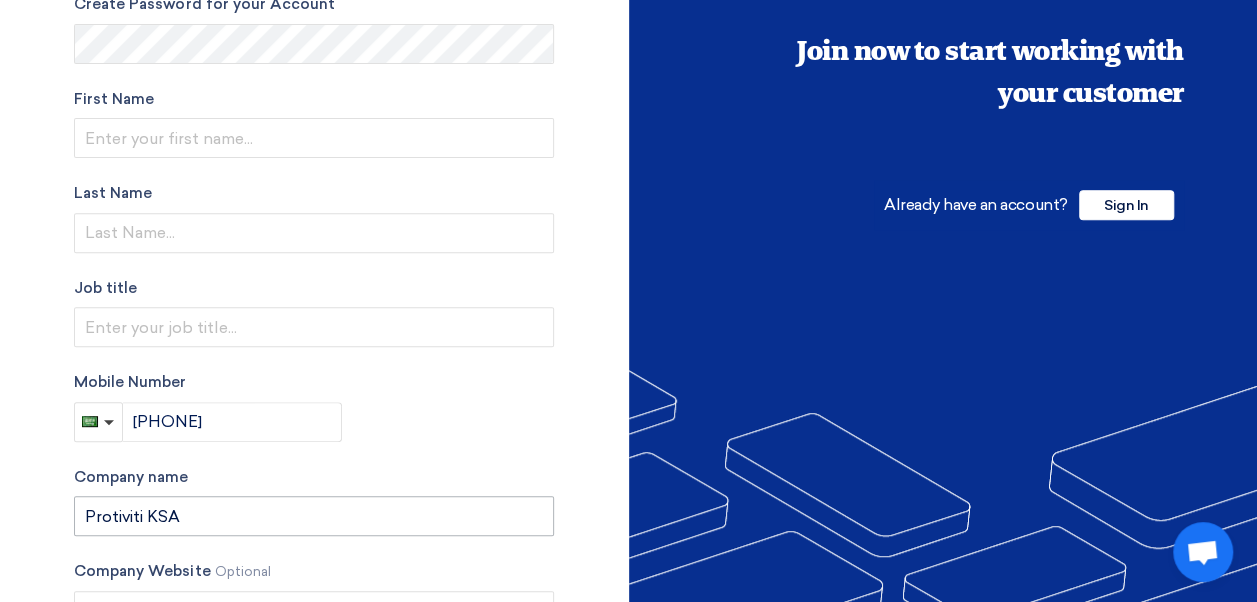 scroll, scrollTop: 278, scrollLeft: 0, axis: vertical 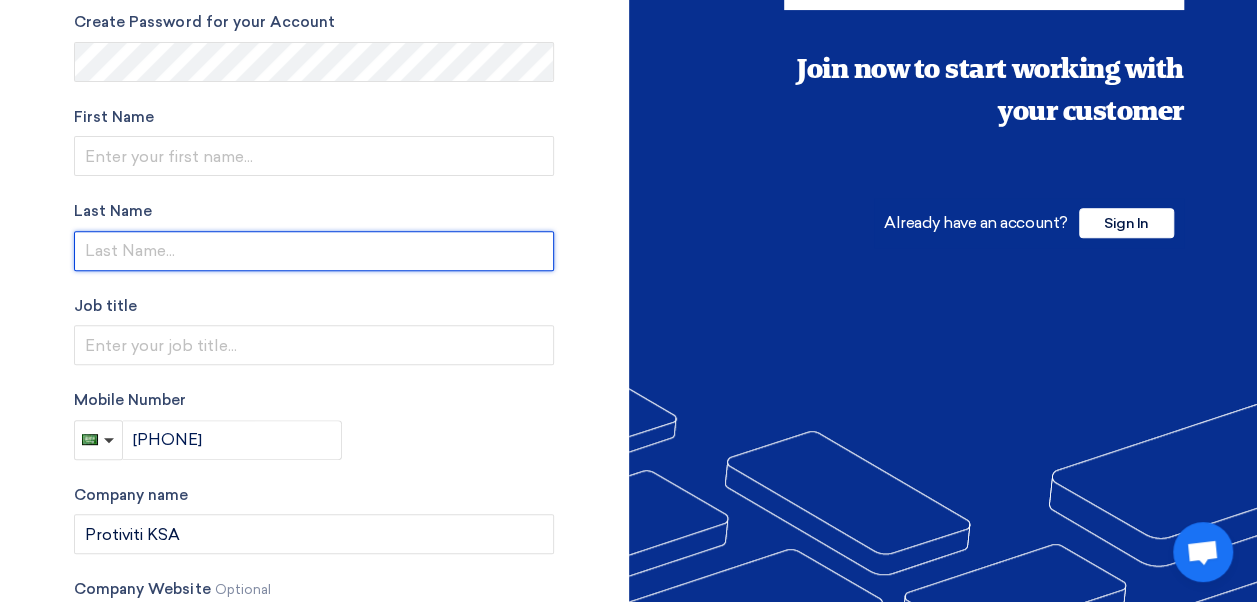 click at bounding box center (314, 251) 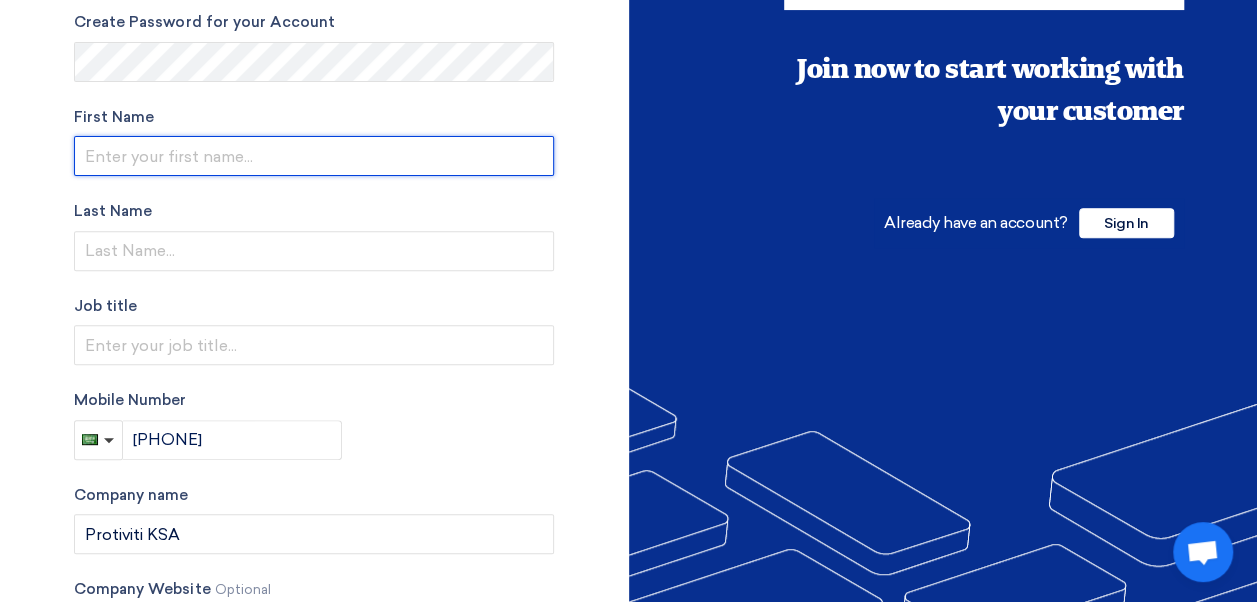 click at bounding box center (314, 156) 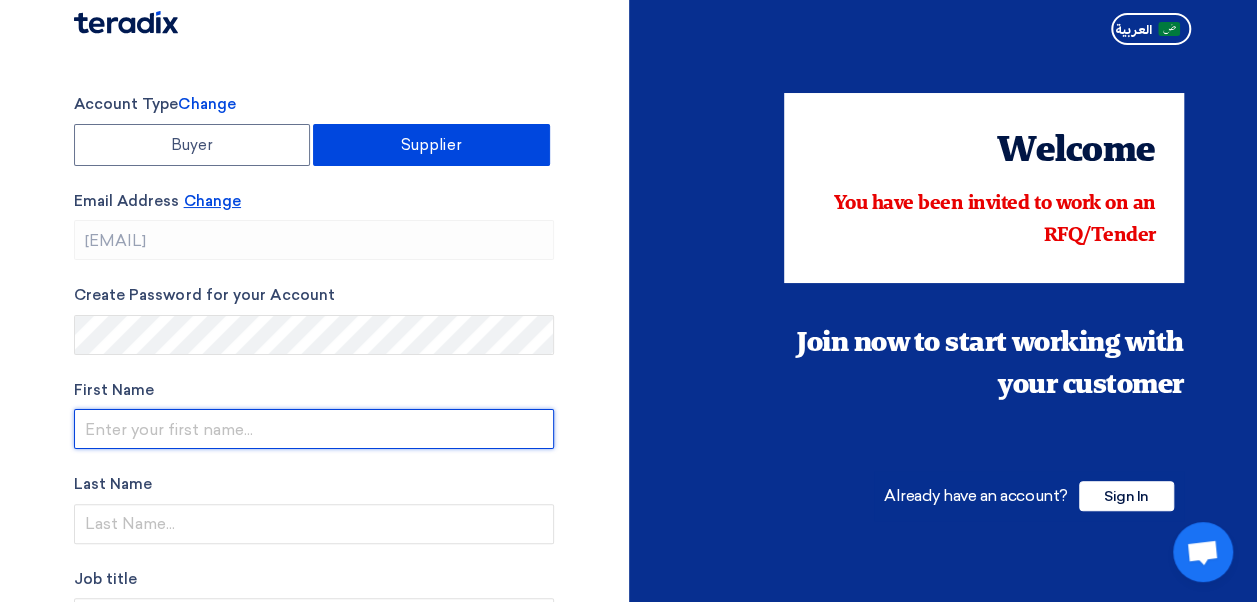 scroll, scrollTop: 0, scrollLeft: 0, axis: both 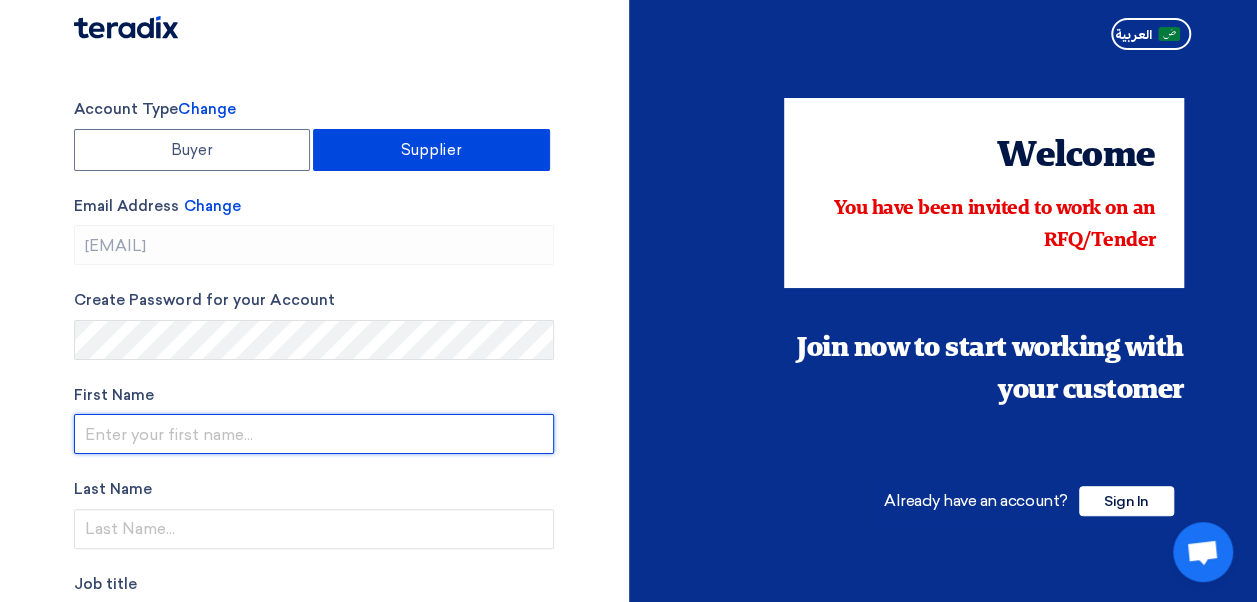 click at bounding box center (314, 434) 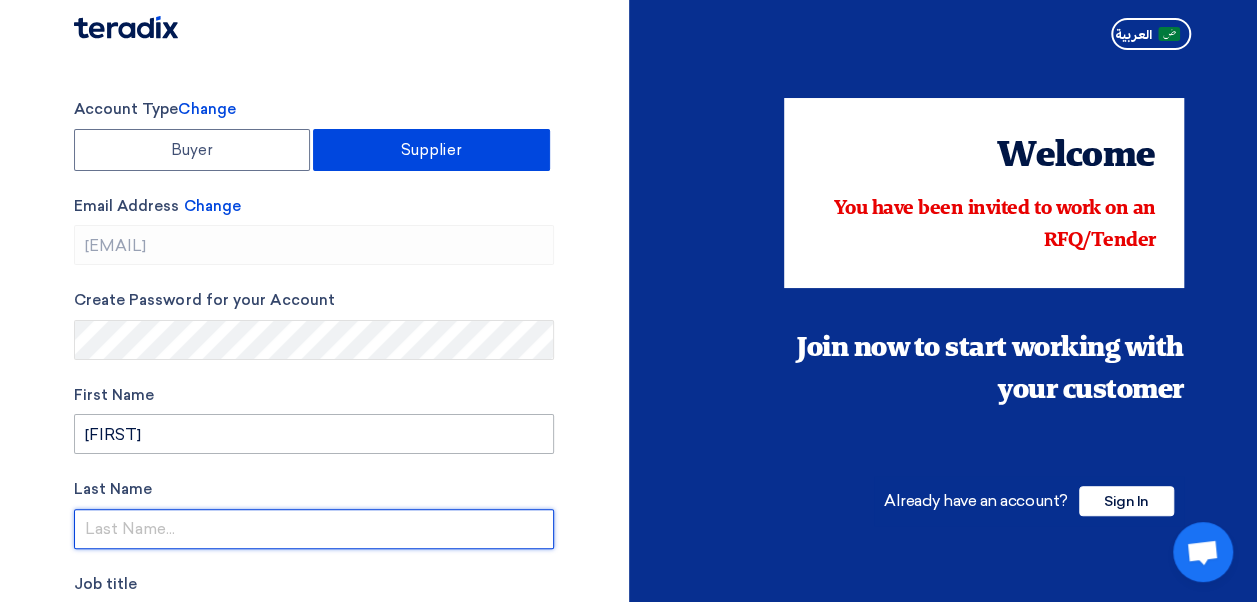 type on "Zakariya" 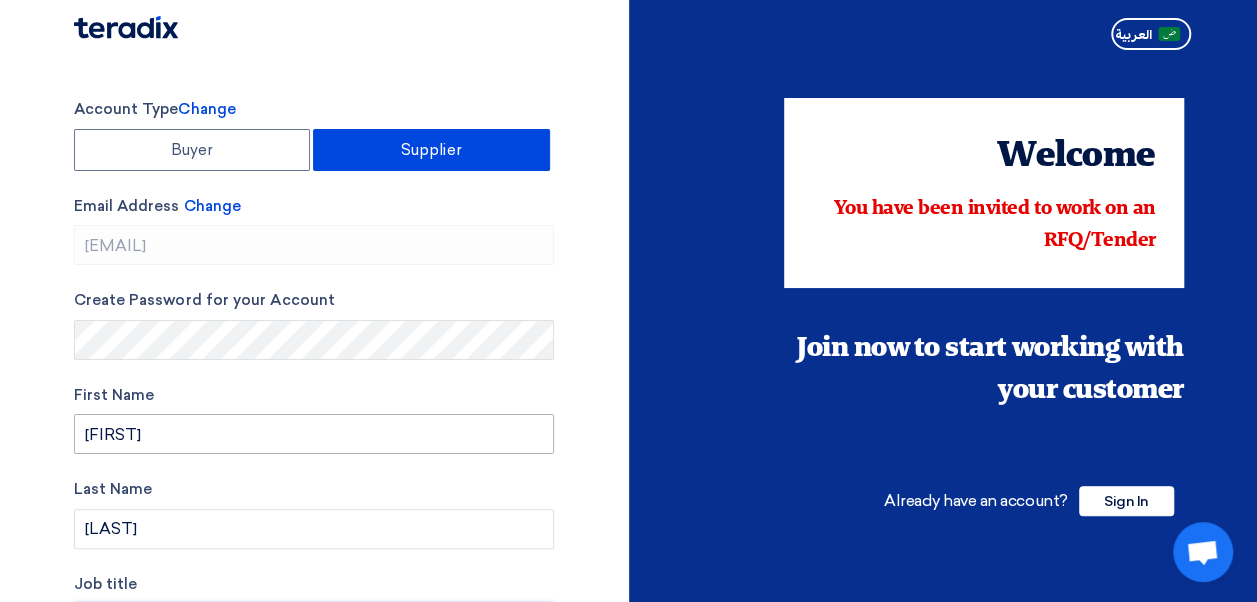 type on "Country Managing Director" 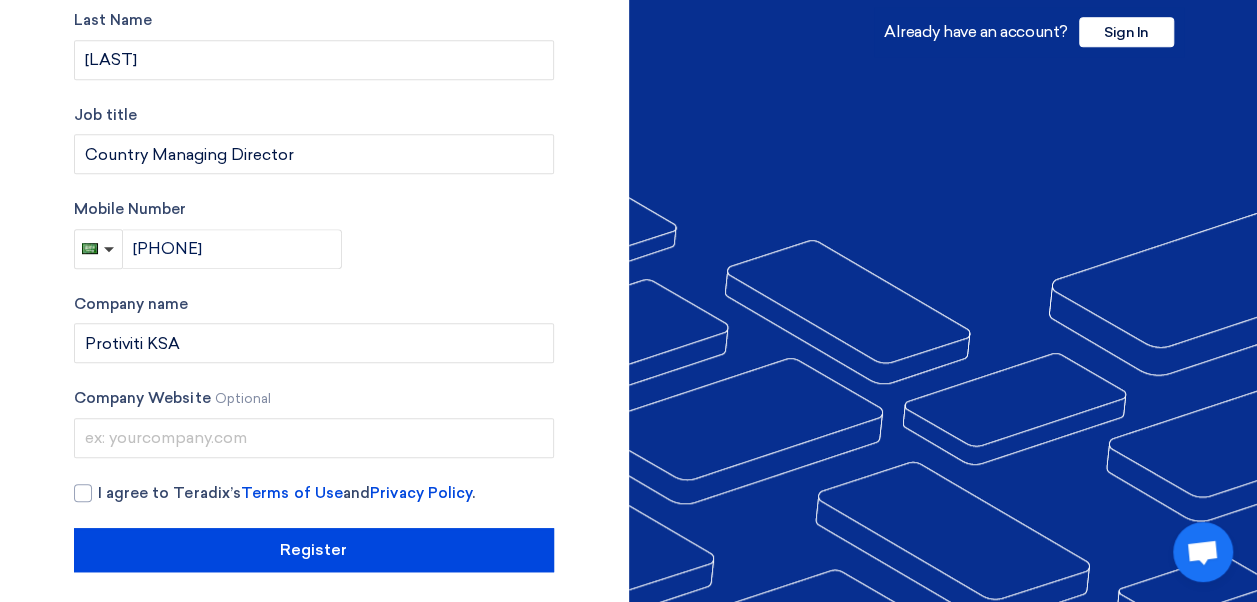 scroll, scrollTop: 478, scrollLeft: 0, axis: vertical 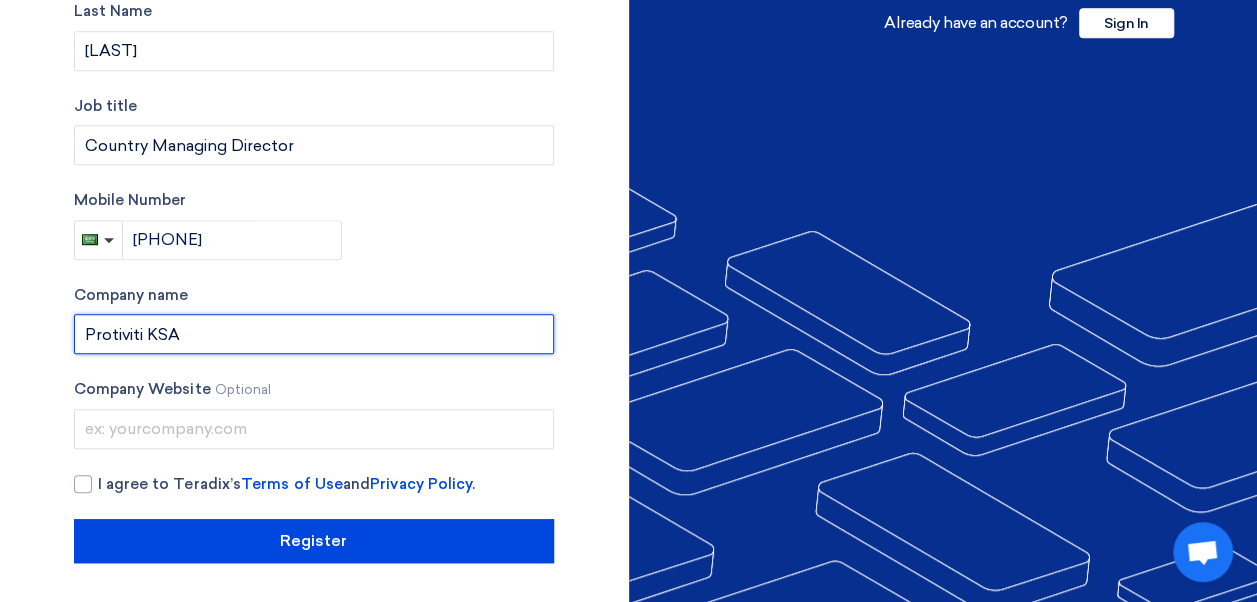 click on "Protiviti KSA" at bounding box center (314, 334) 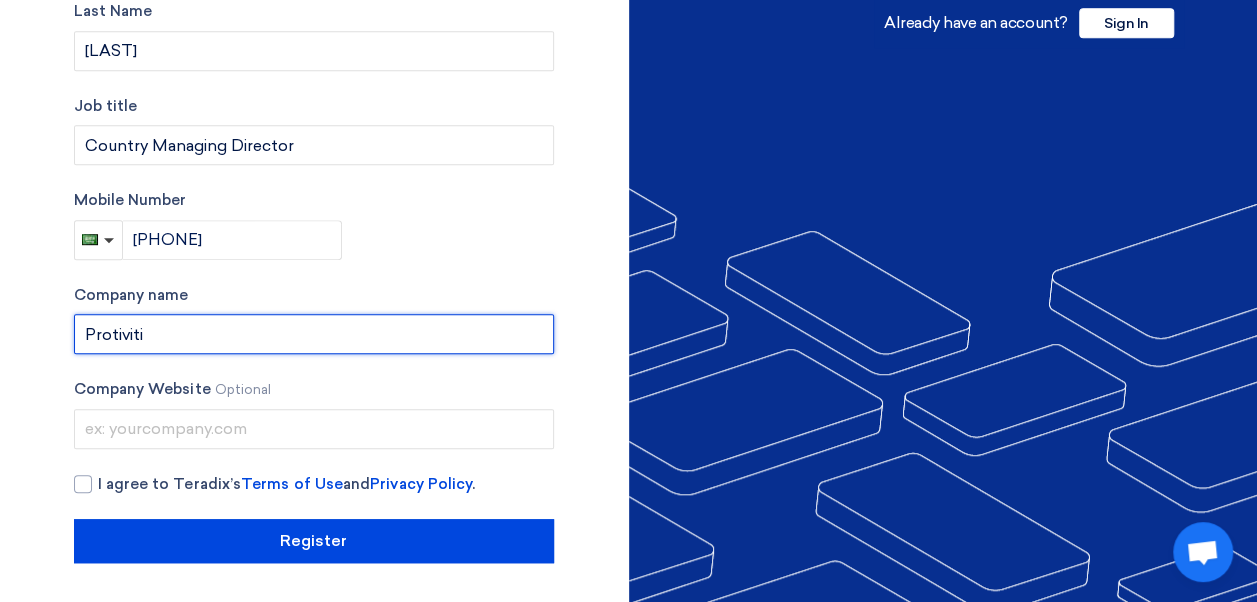 drag, startPoint x: 178, startPoint y: 338, endPoint x: 64, endPoint y: 334, distance: 114.07015 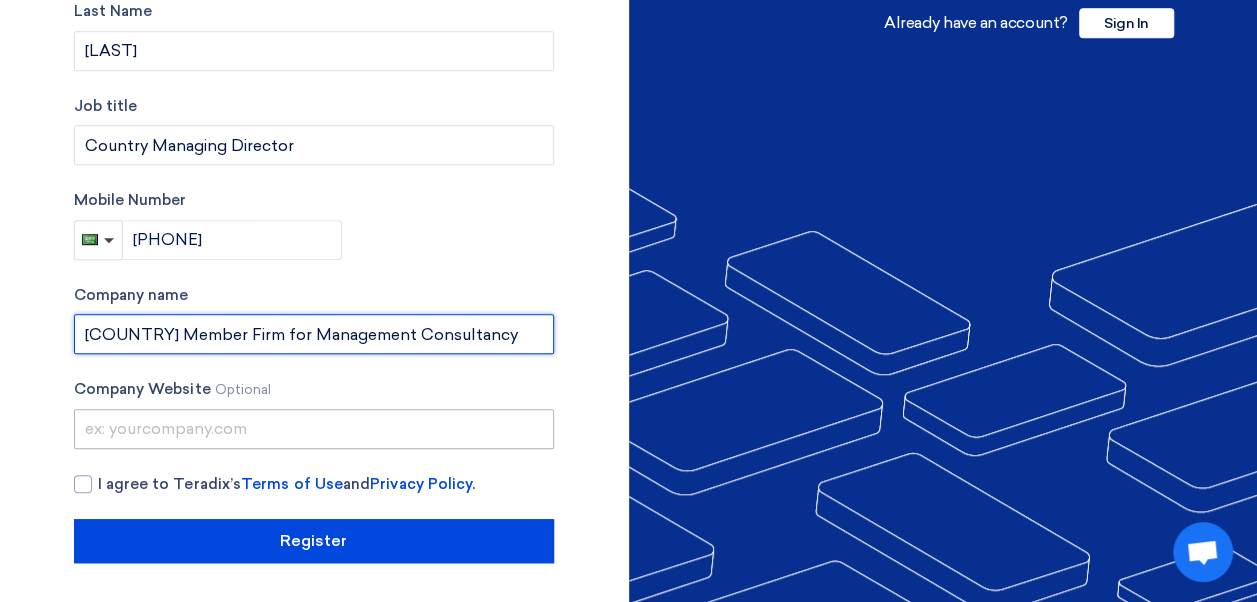 type on "Protiviti Saudi Member Firm for Management Consultancy" 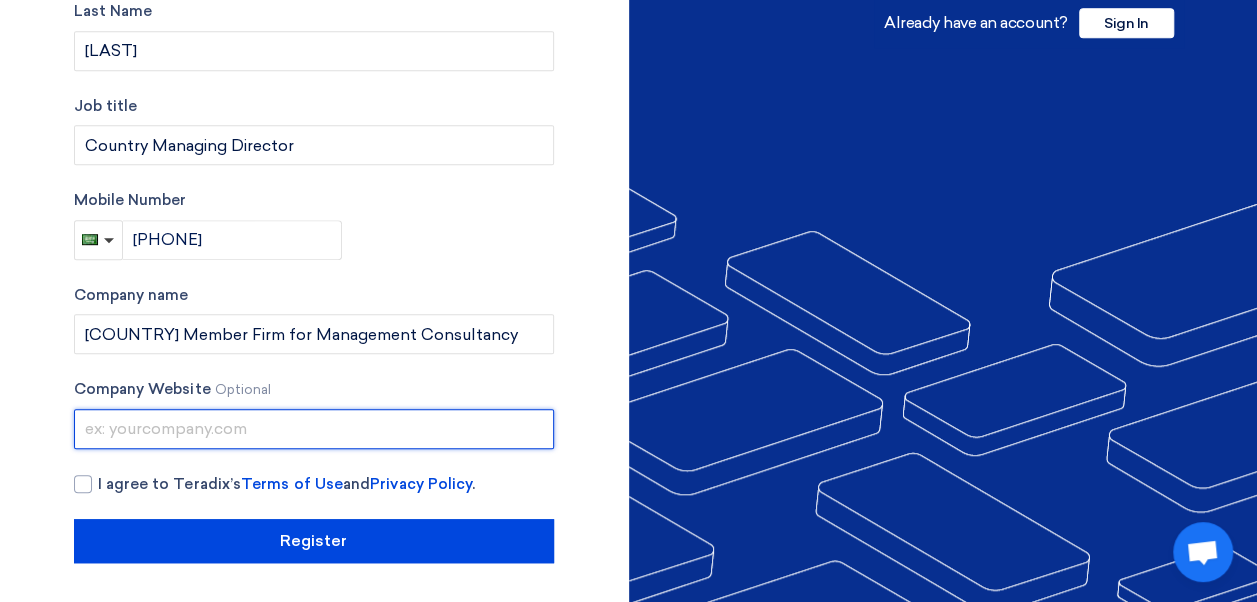 click at bounding box center [314, 429] 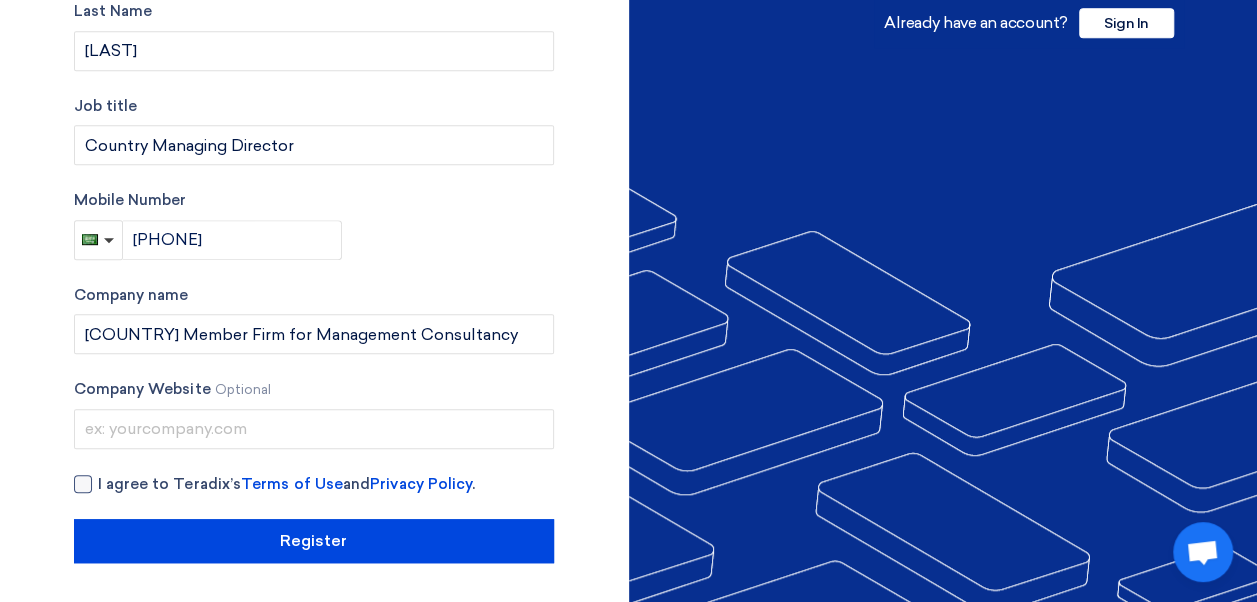 click 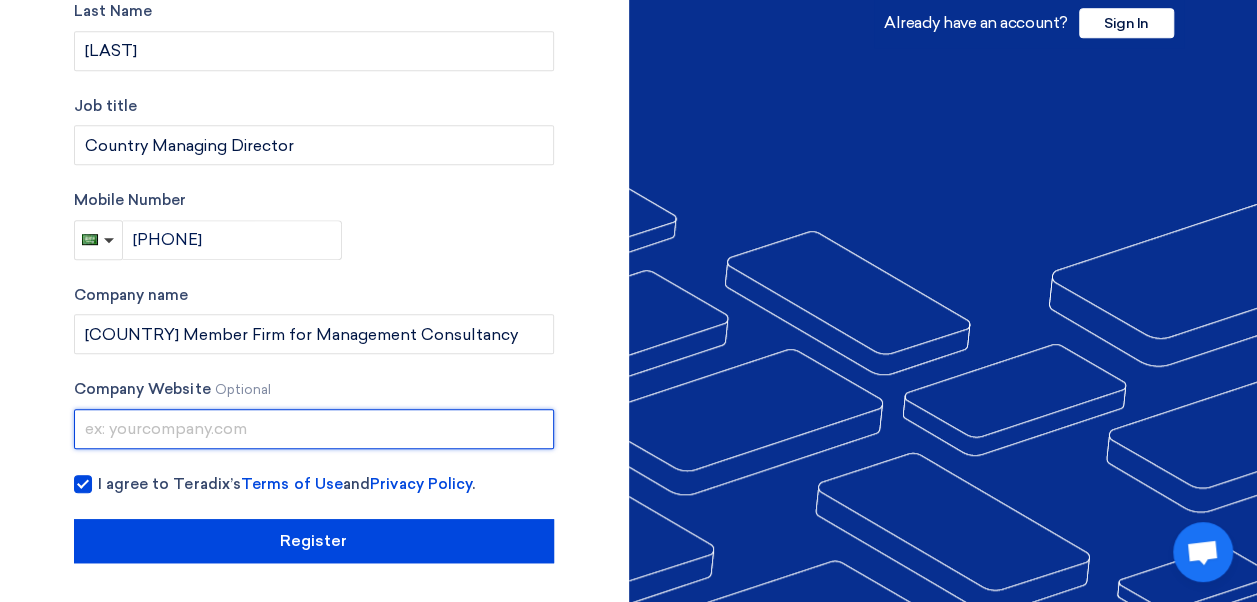 click at bounding box center (314, 429) 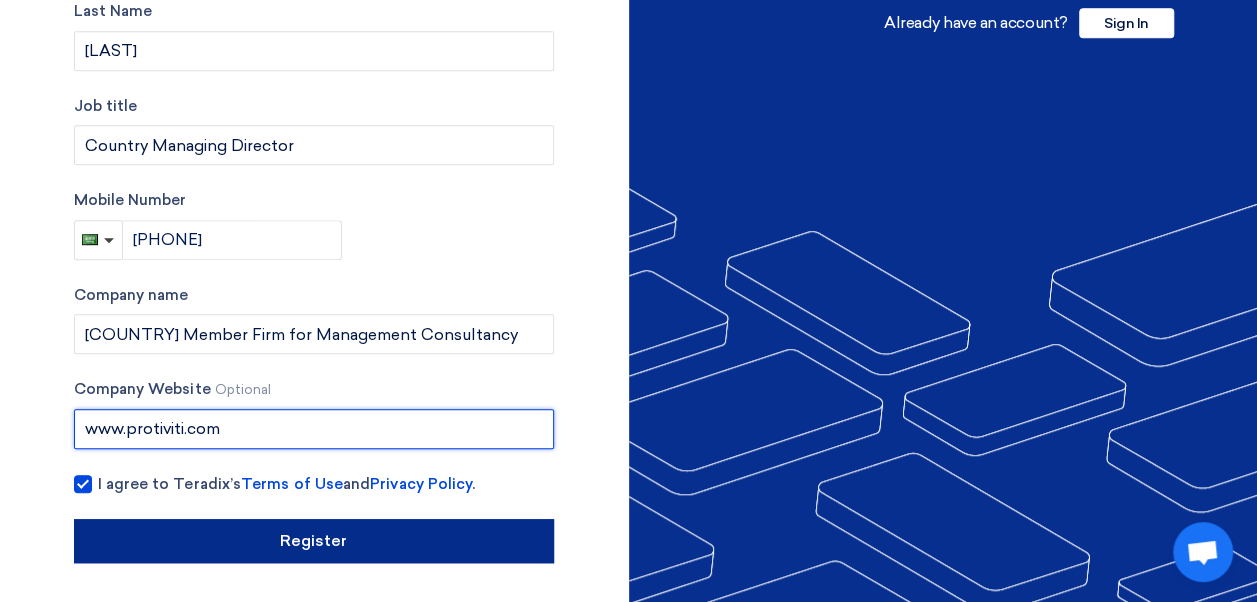 type on "www.protiviti.com" 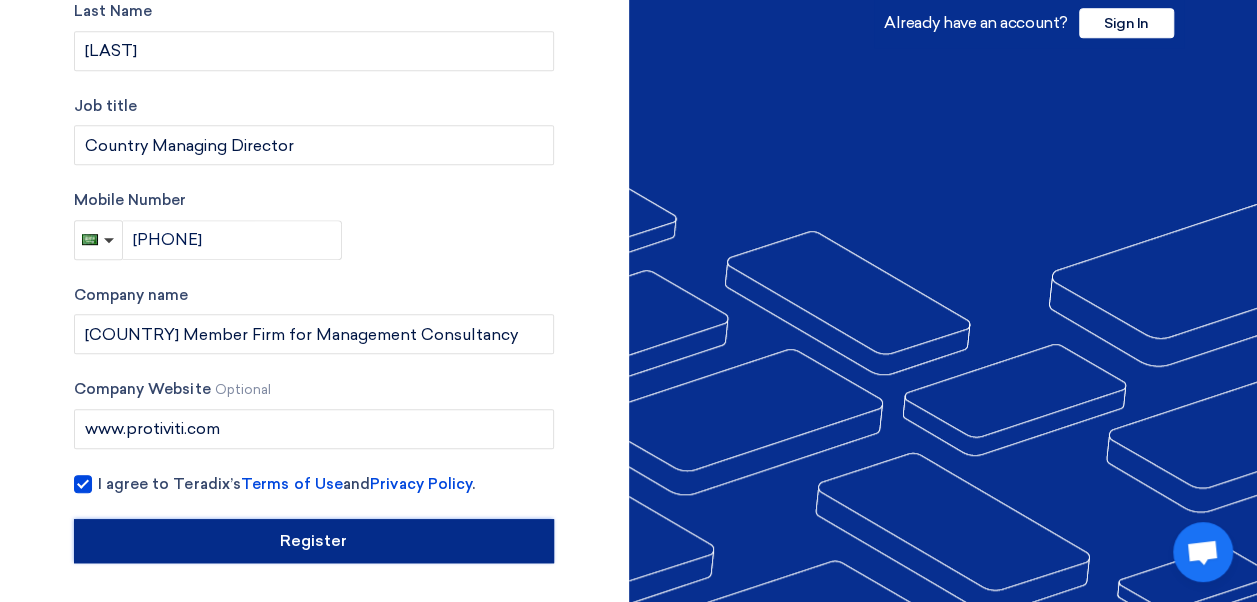 click on "Register" 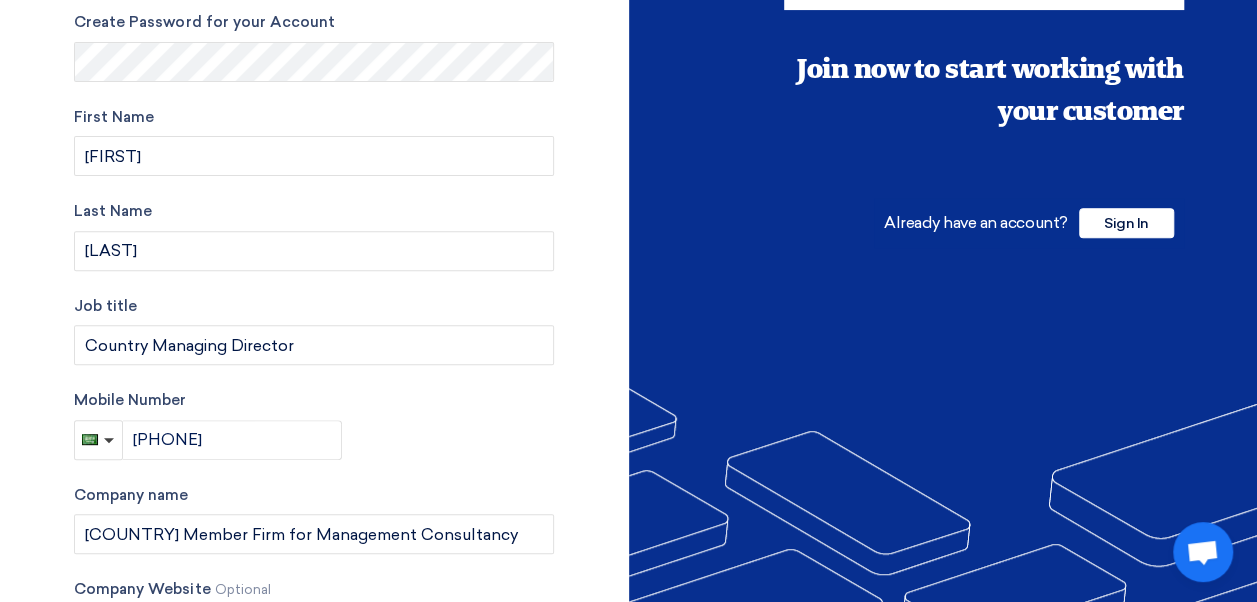 scroll, scrollTop: 178, scrollLeft: 0, axis: vertical 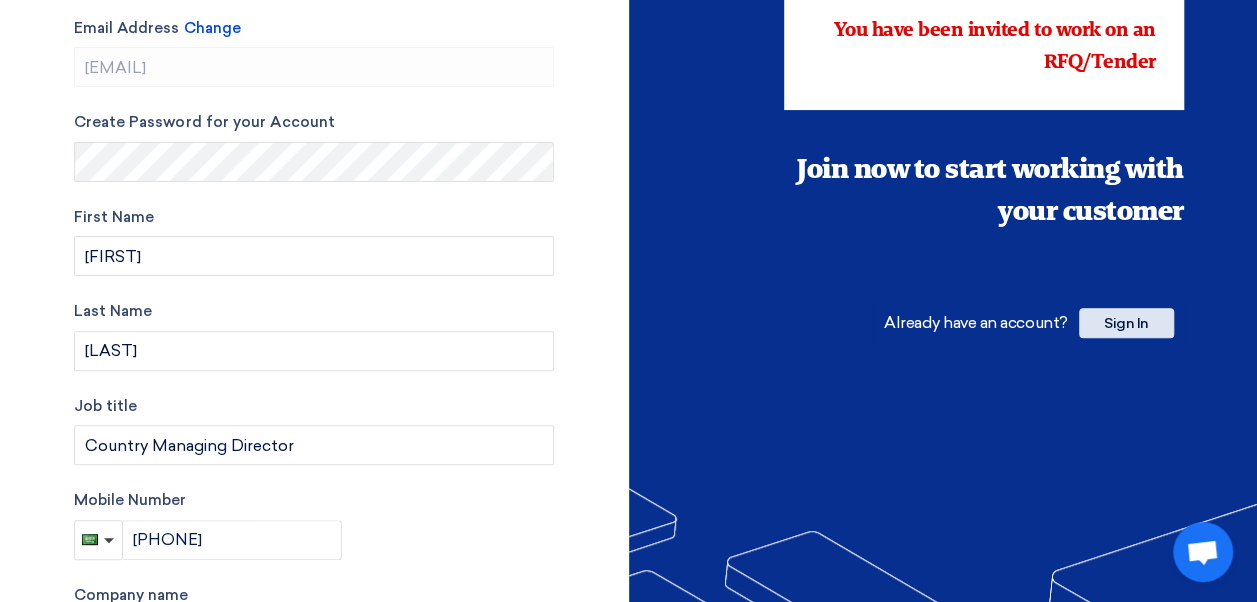 click on "Sign In" 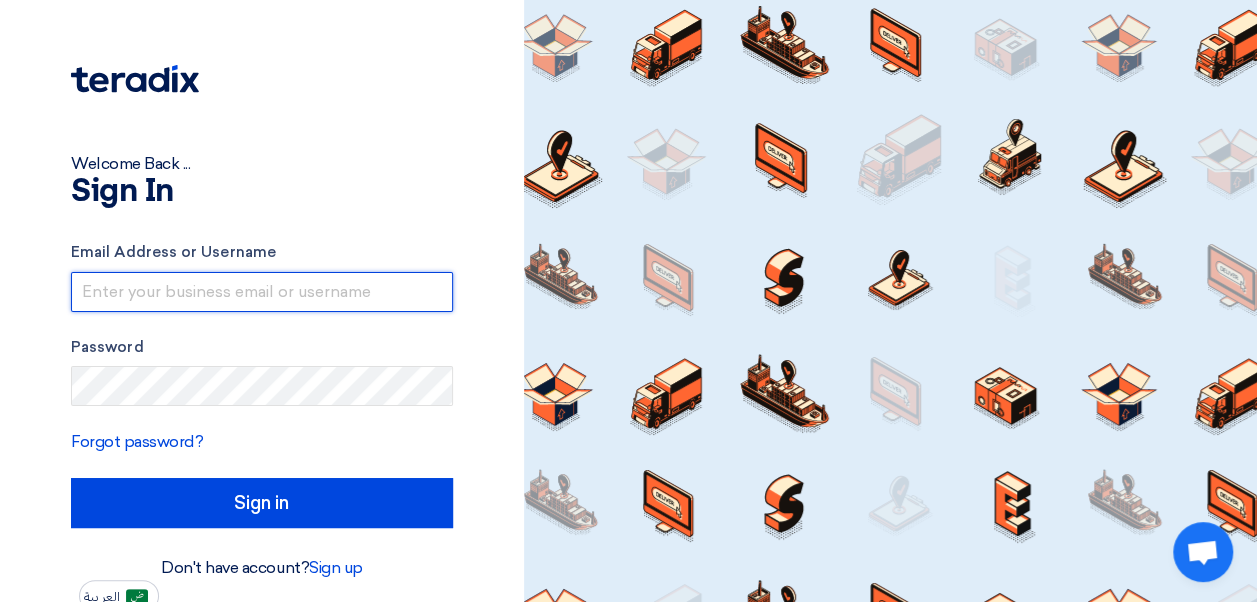 type on "protiviti.ksa@protivitiglobal.me" 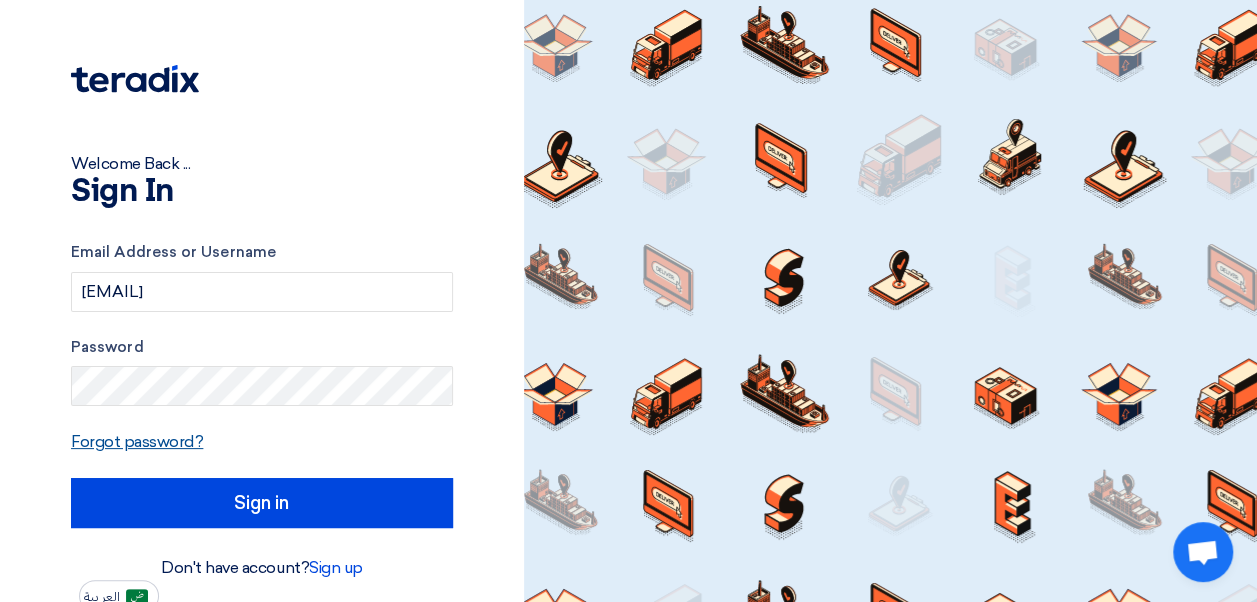 click on "Forgot password?" 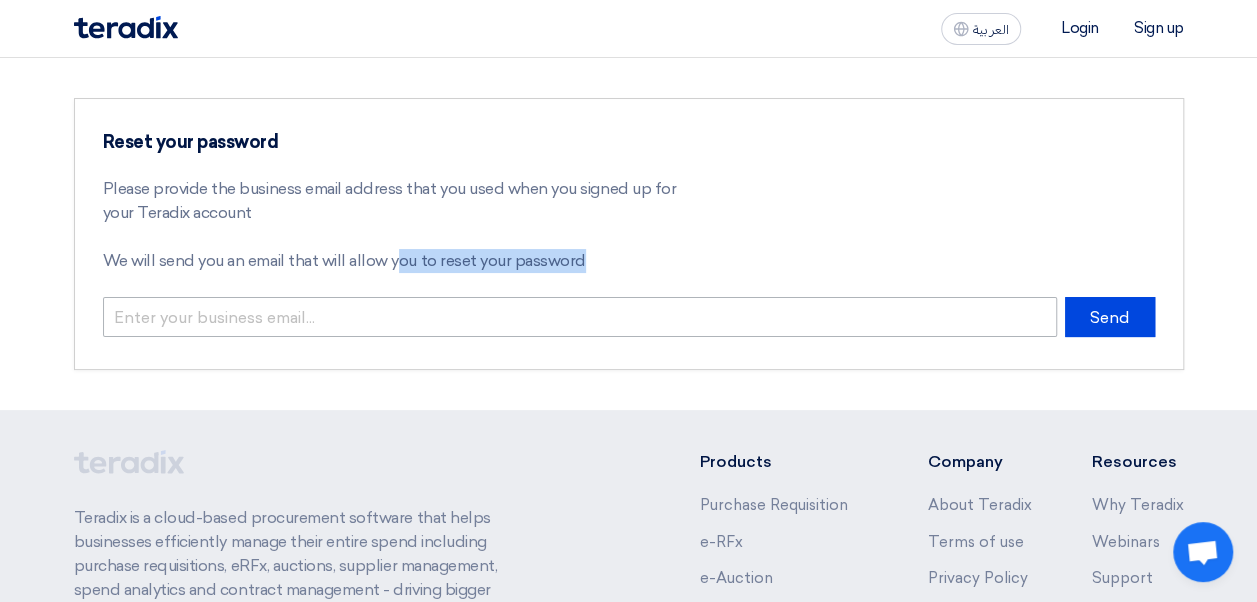 click on "Reset your password
Please provide the business email address that you used when you signed up for your Teradix account
We will send you an email that will allow you to reset your password
Send" 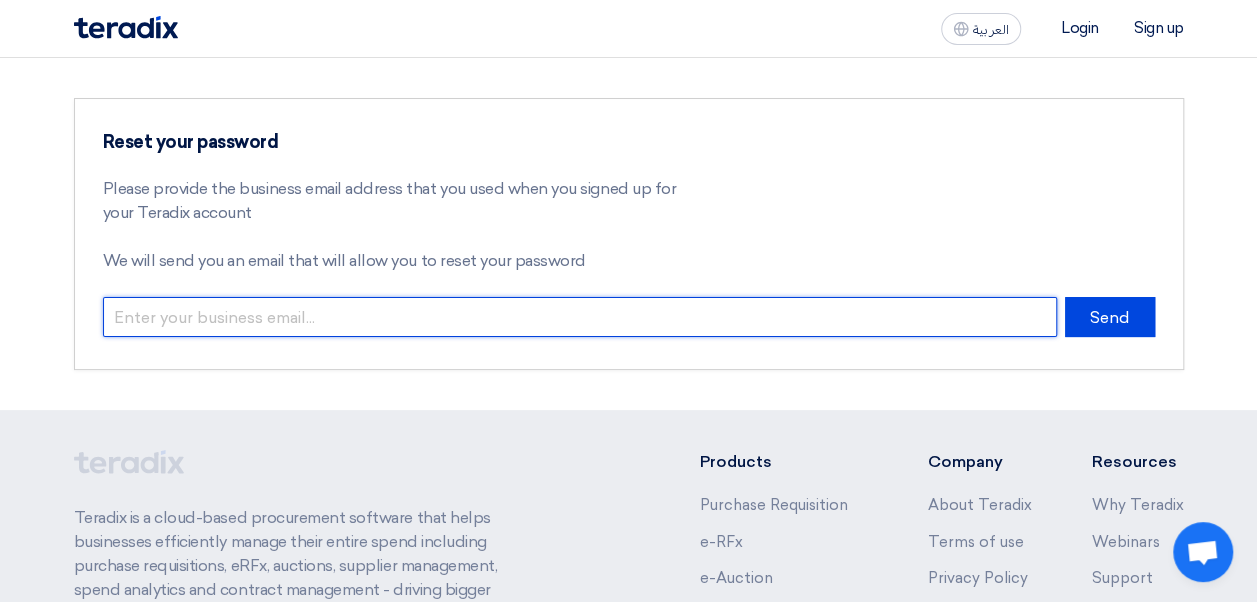 click at bounding box center (580, 317) 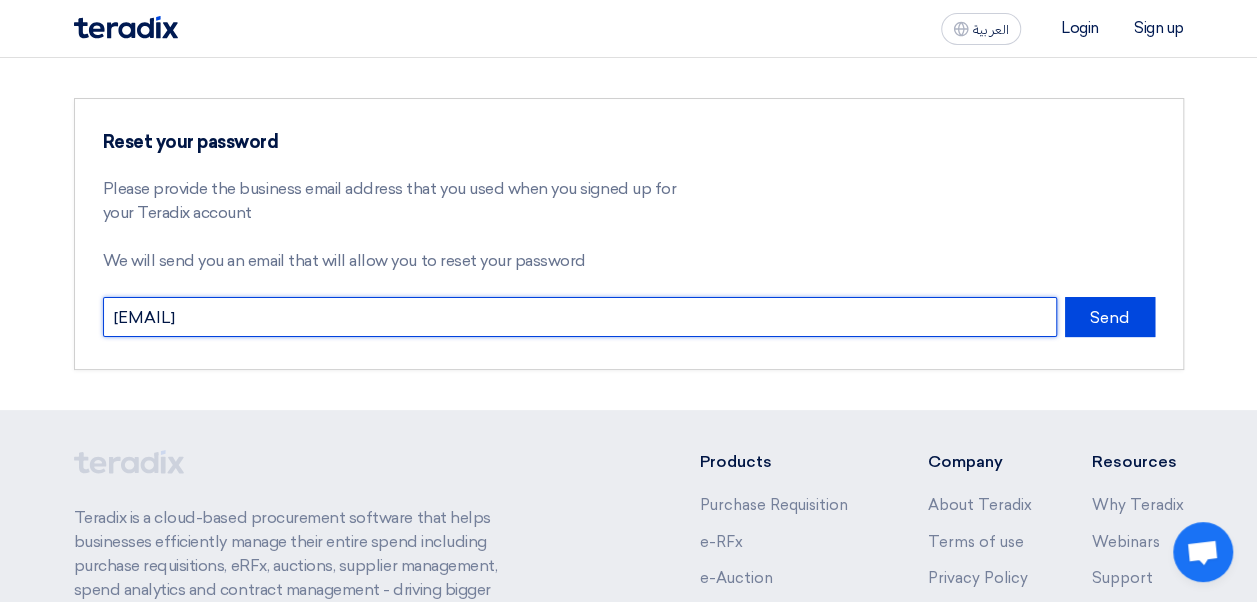 click on "SAUDIARABIA@PROTIVITIGLOBAL.ME" at bounding box center (580, 317) 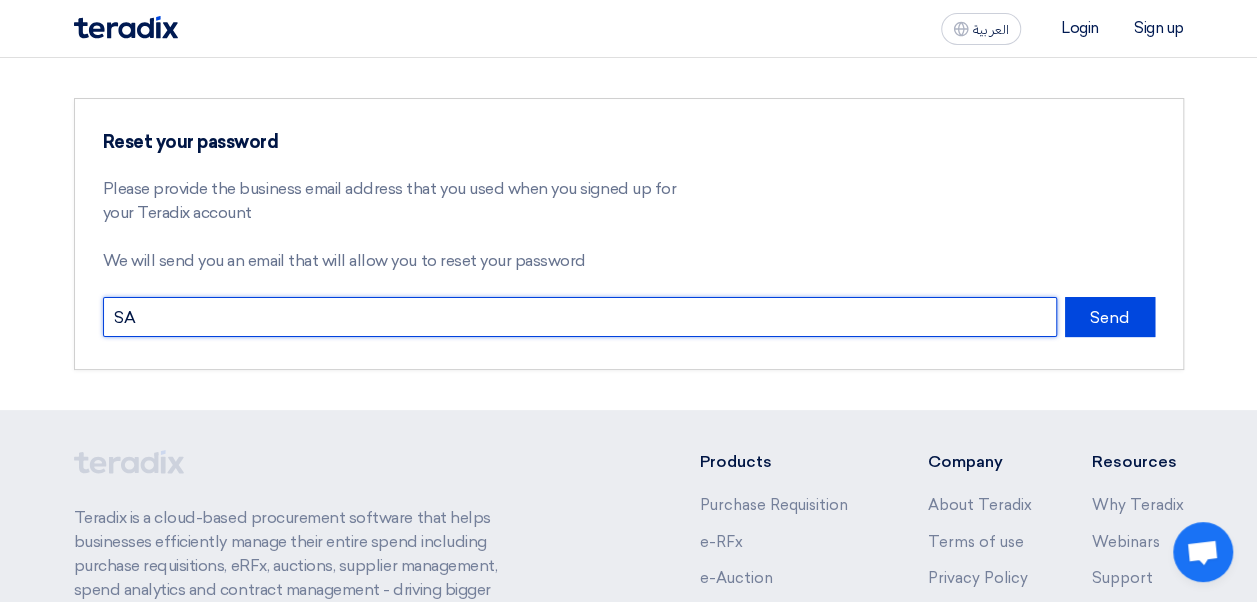 type on "S" 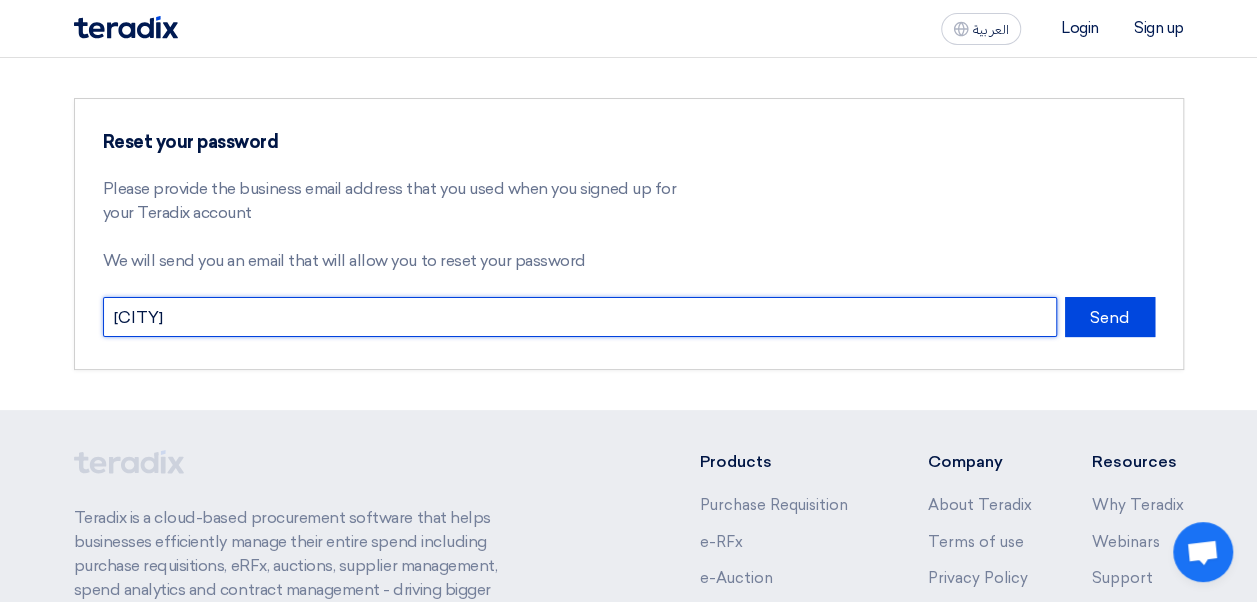 type on "a" 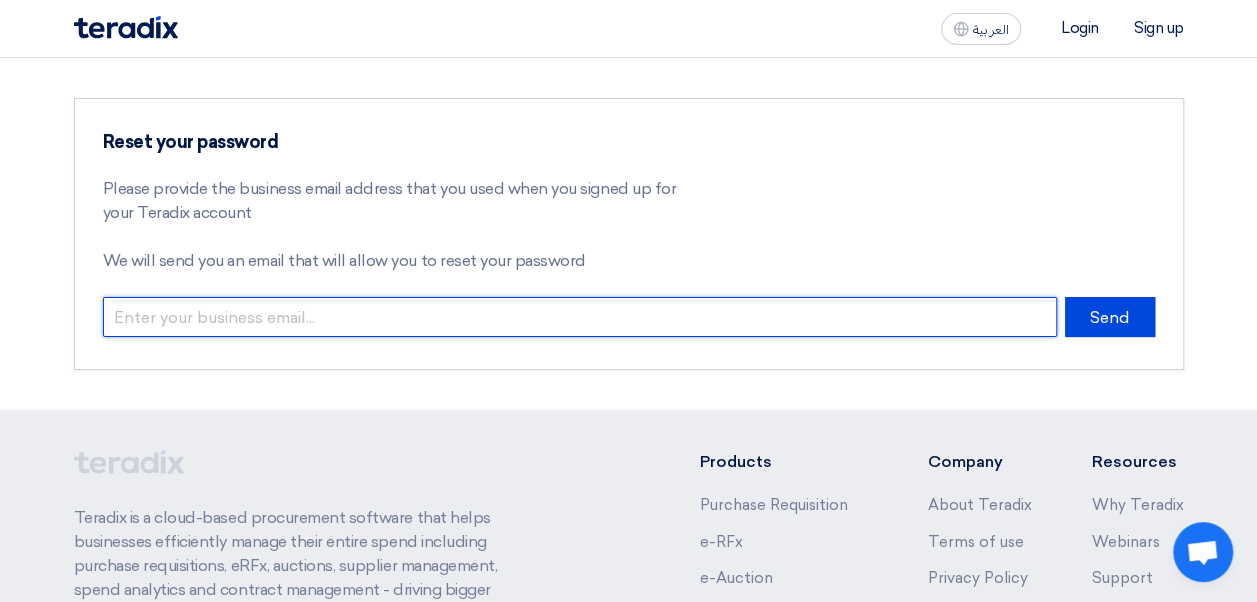 click at bounding box center [580, 317] 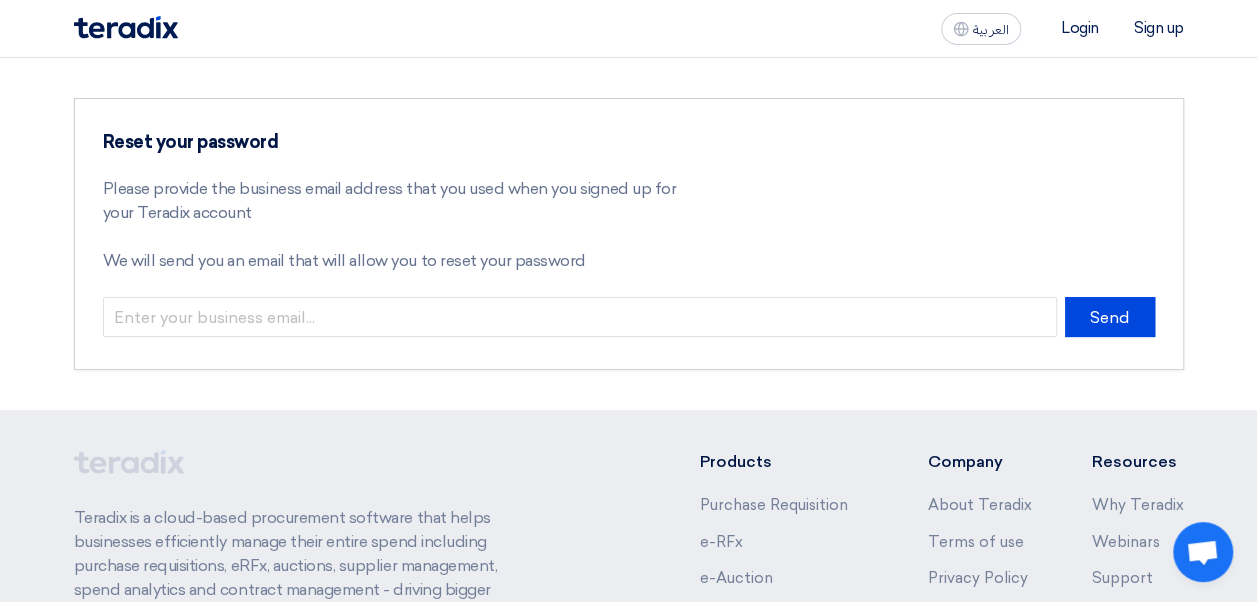 click on "Reset your password
Please provide the business email address that you used when you signed up for your Teradix account
We will send you an email that will allow you to reset your password
Send" 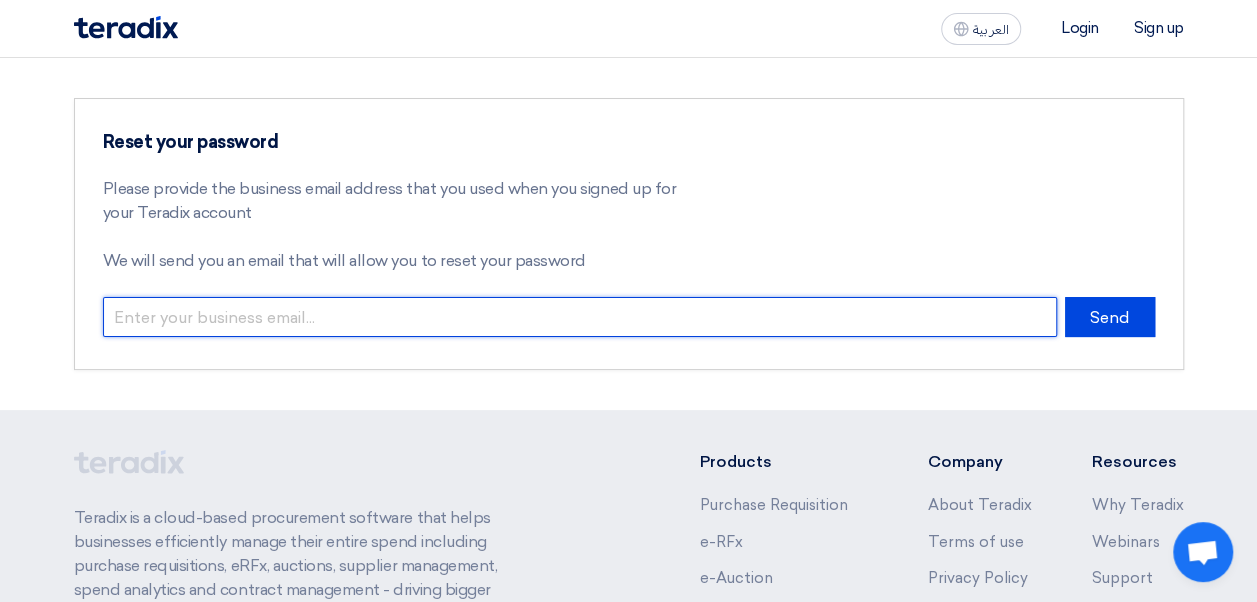 click at bounding box center [580, 317] 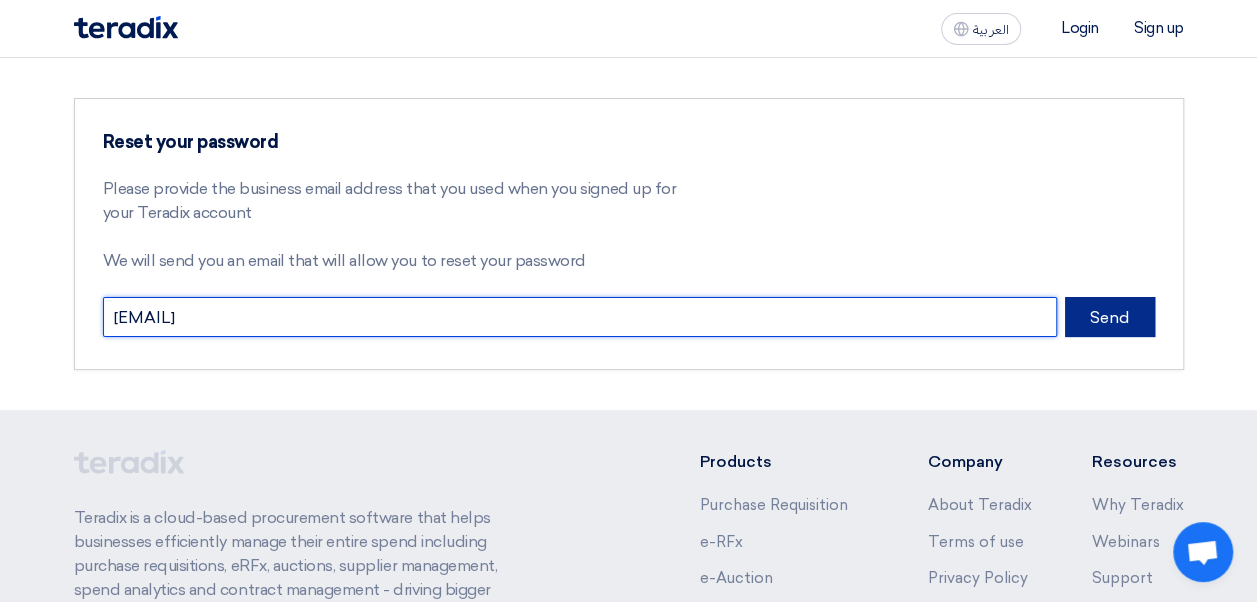 type on "adnan.zakariya@protivitiglobal.me" 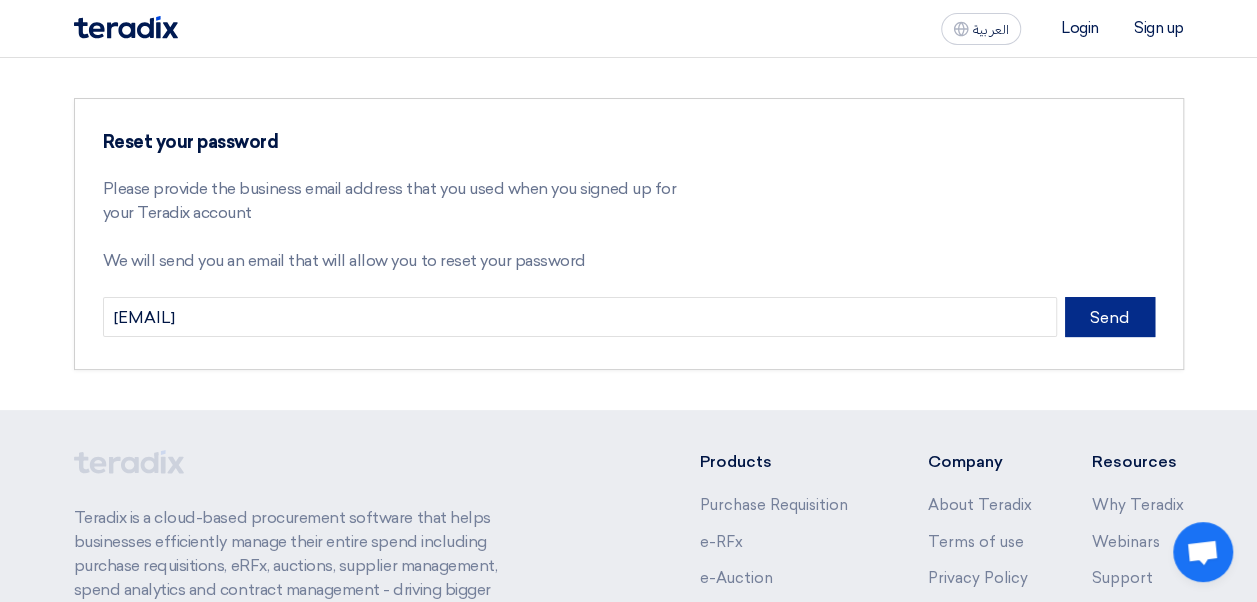 click on "Send" 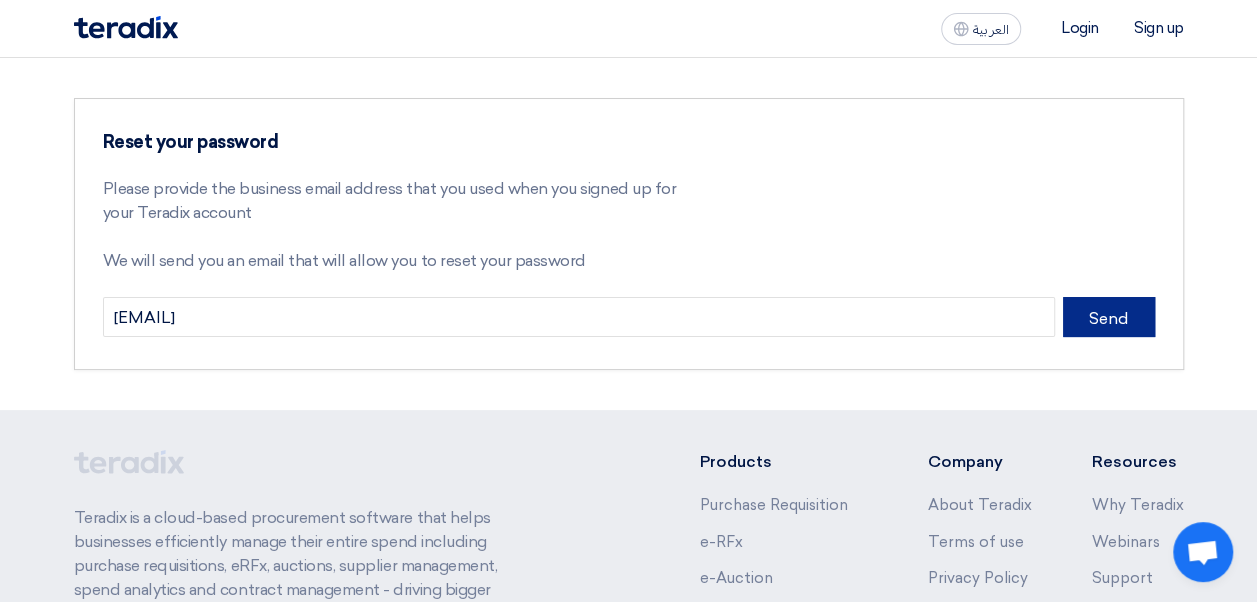 type 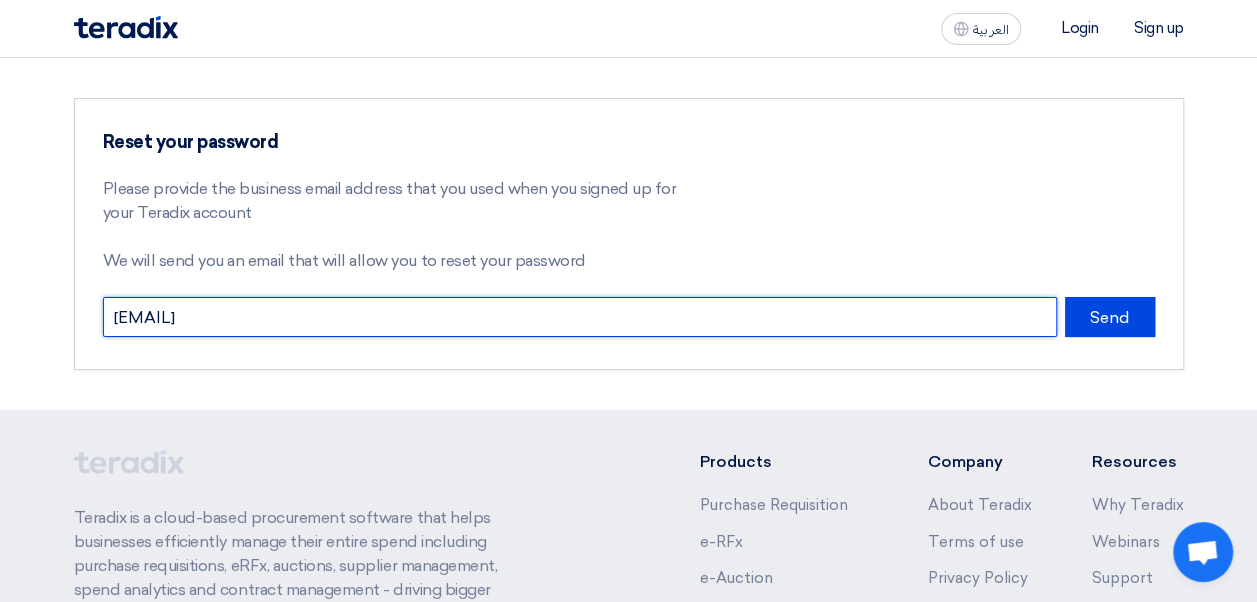 drag, startPoint x: 382, startPoint y: 324, endPoint x: 101, endPoint y: 321, distance: 281.01602 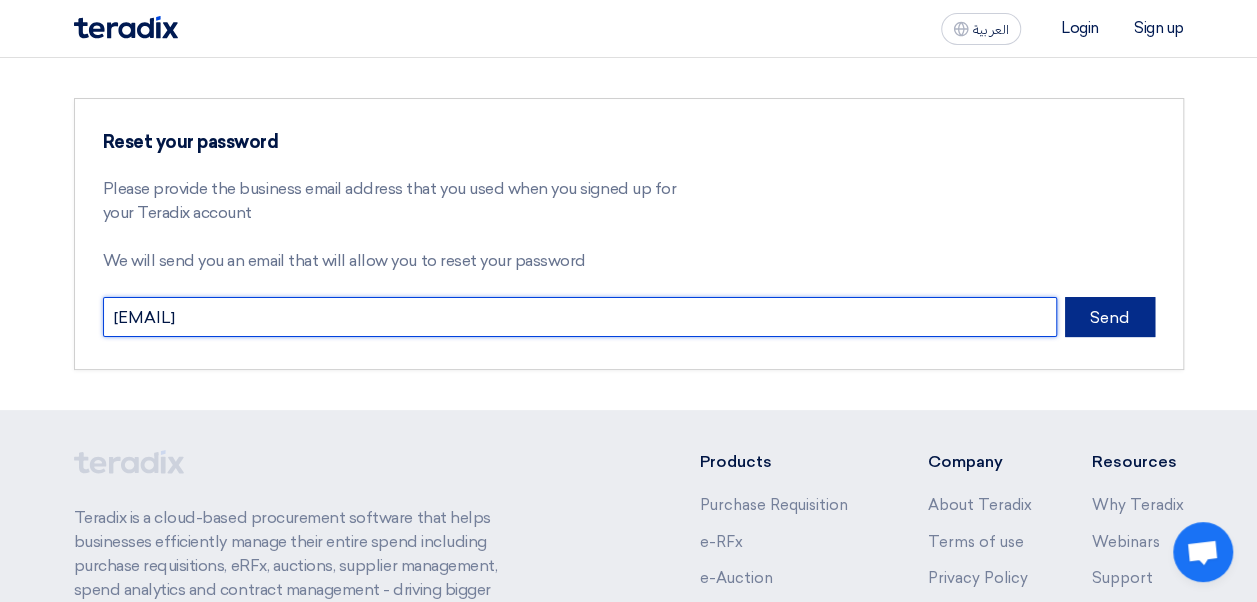 type on "protiviti.ksa@protivitiglobal.me" 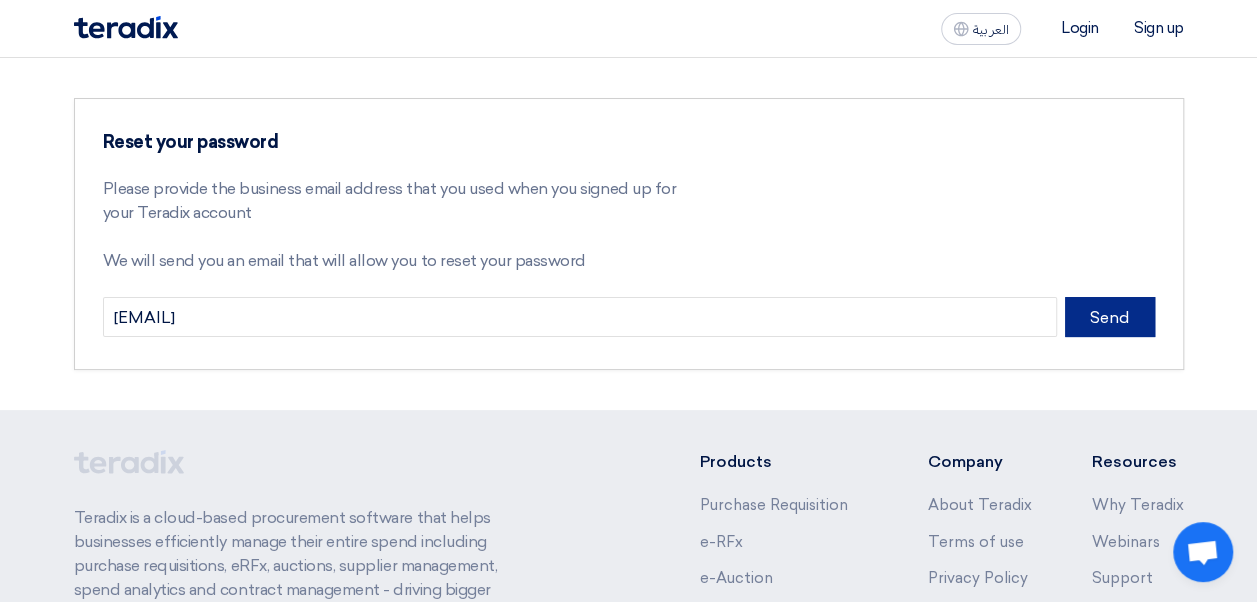 click on "Send" 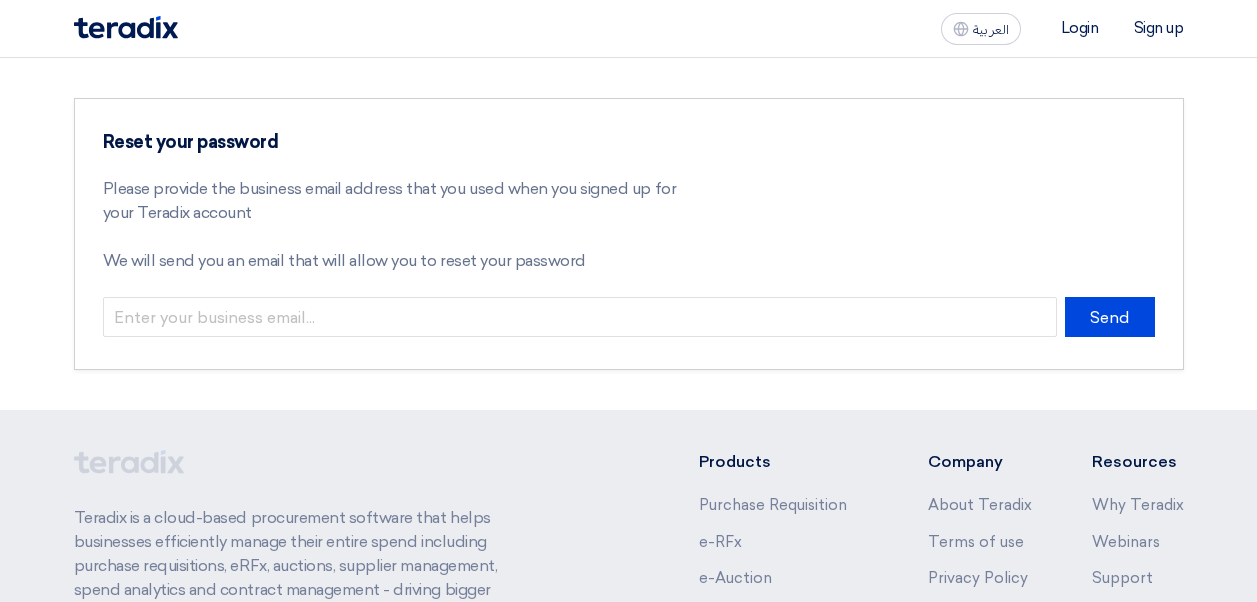 scroll, scrollTop: 0, scrollLeft: 0, axis: both 